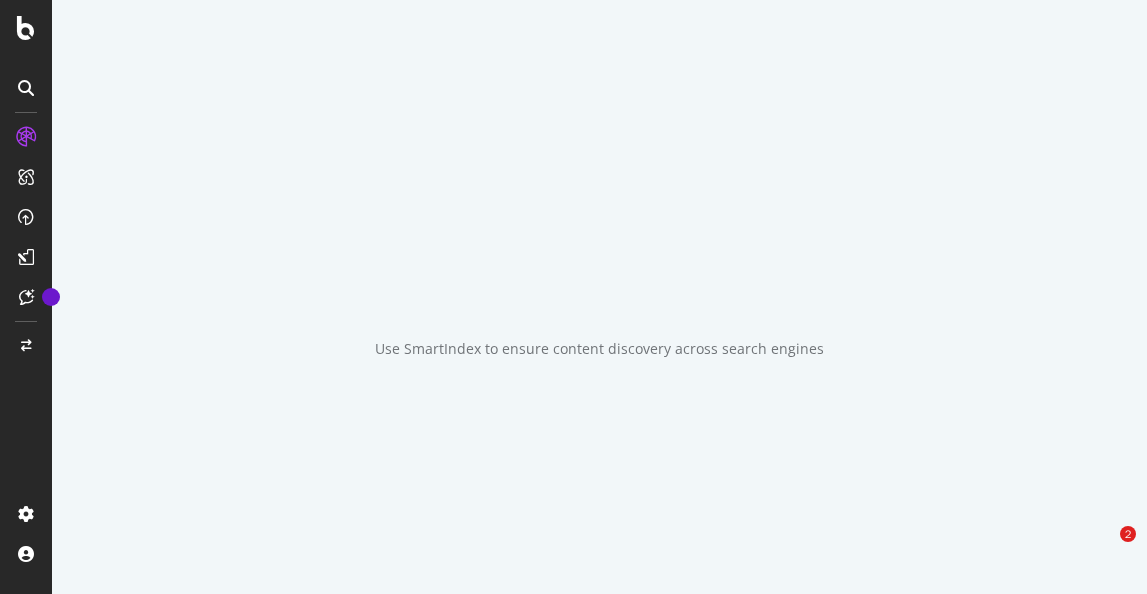 scroll, scrollTop: 0, scrollLeft: 0, axis: both 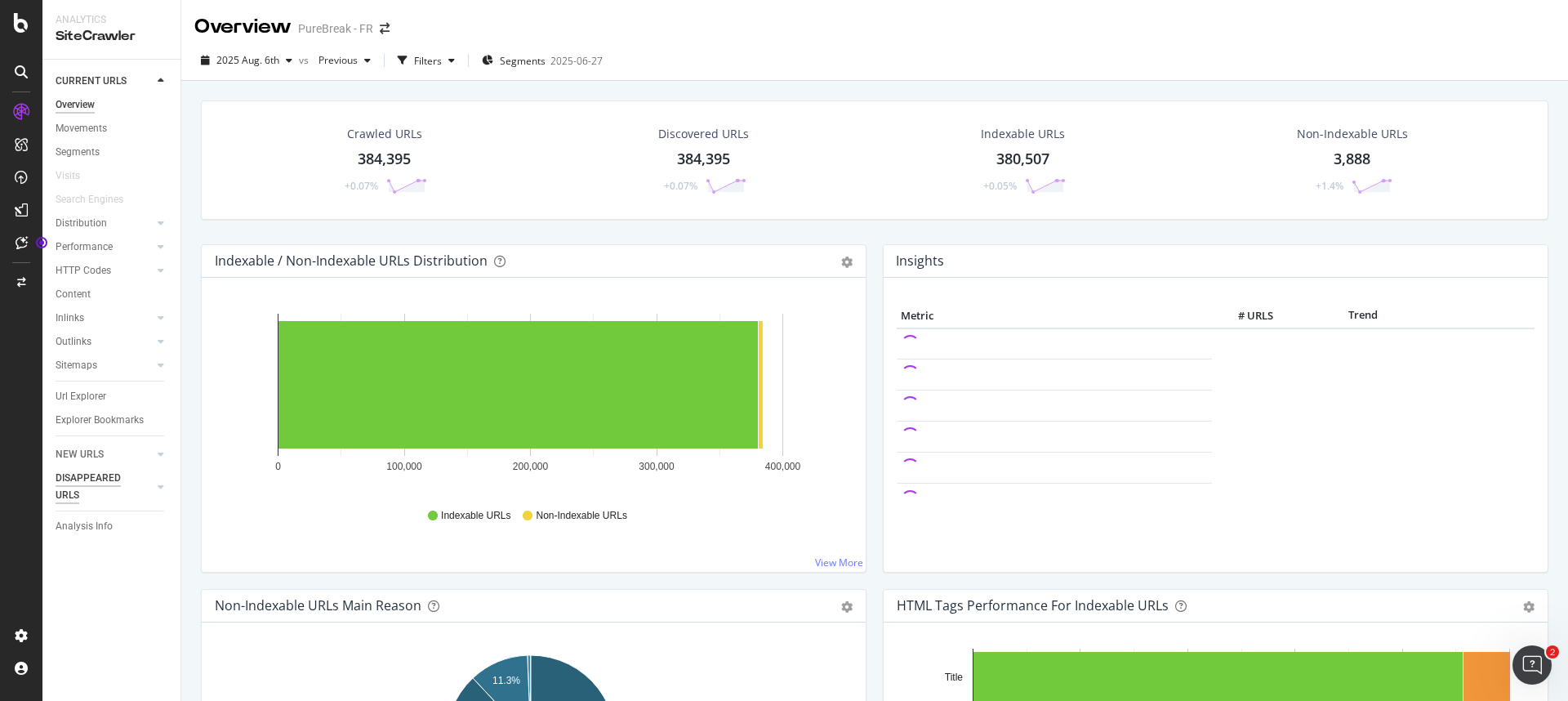 click on "DISAPPEARED URLS" at bounding box center [96, 487] 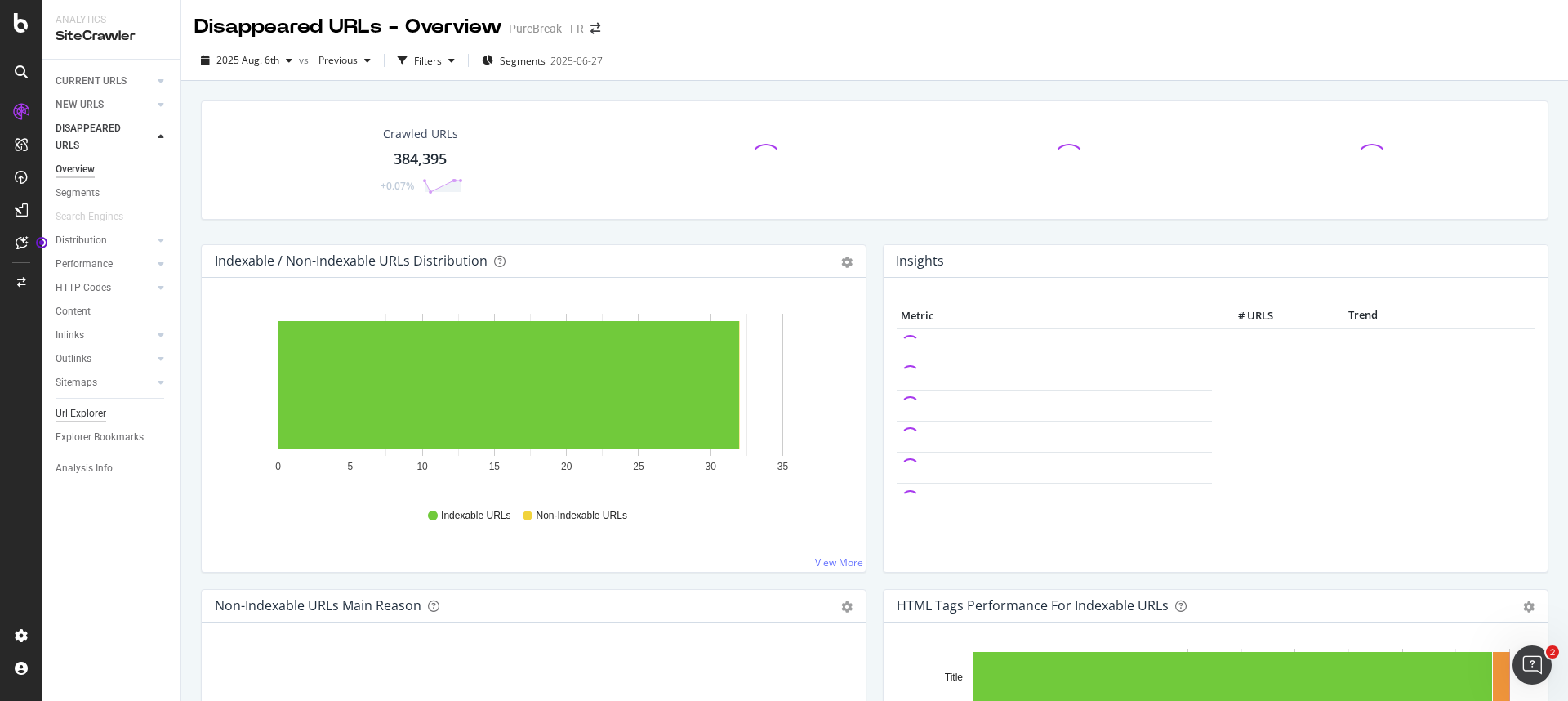click on "Url Explorer" at bounding box center (81, 413) 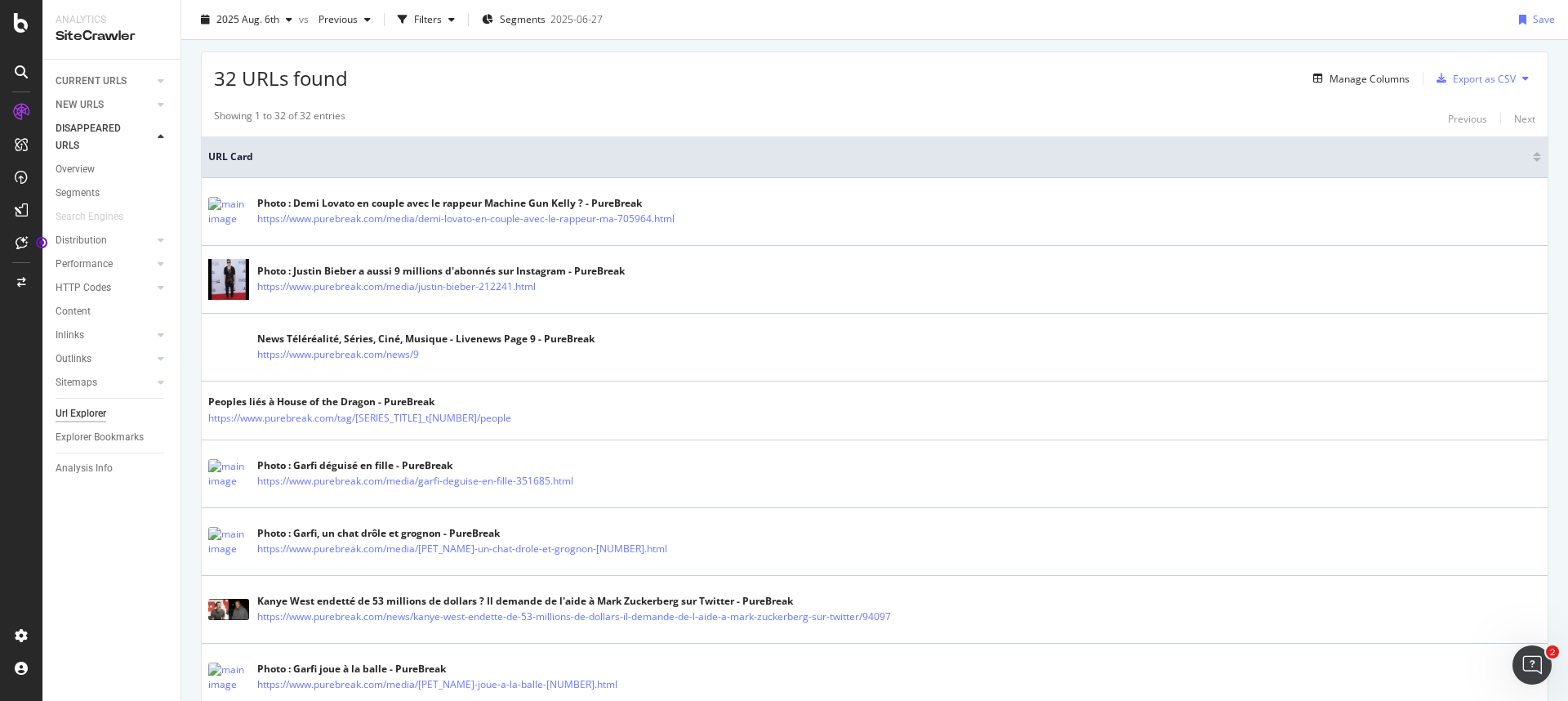 scroll, scrollTop: 0, scrollLeft: 0, axis: both 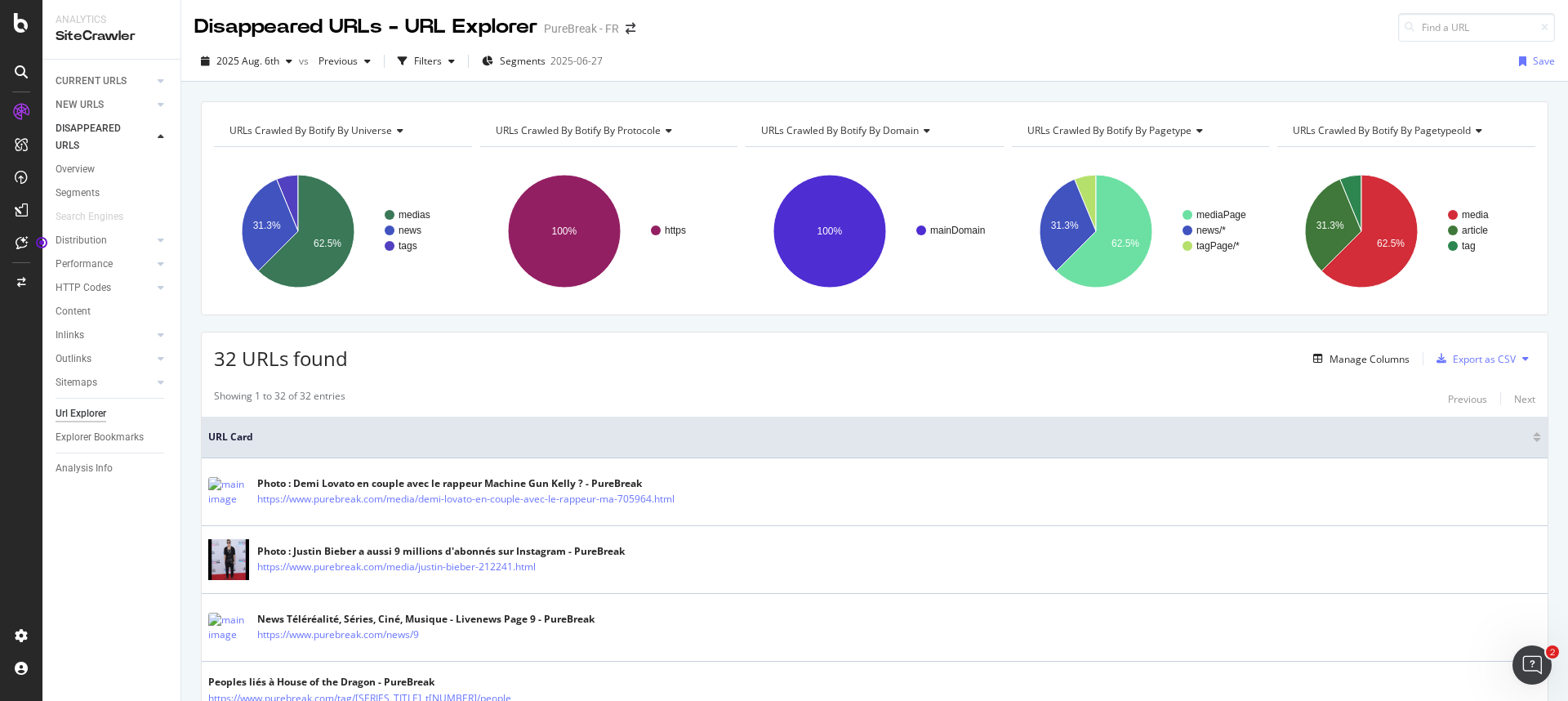 click on "URLs Crawled By Botify By domain" at bounding box center (873, 131) 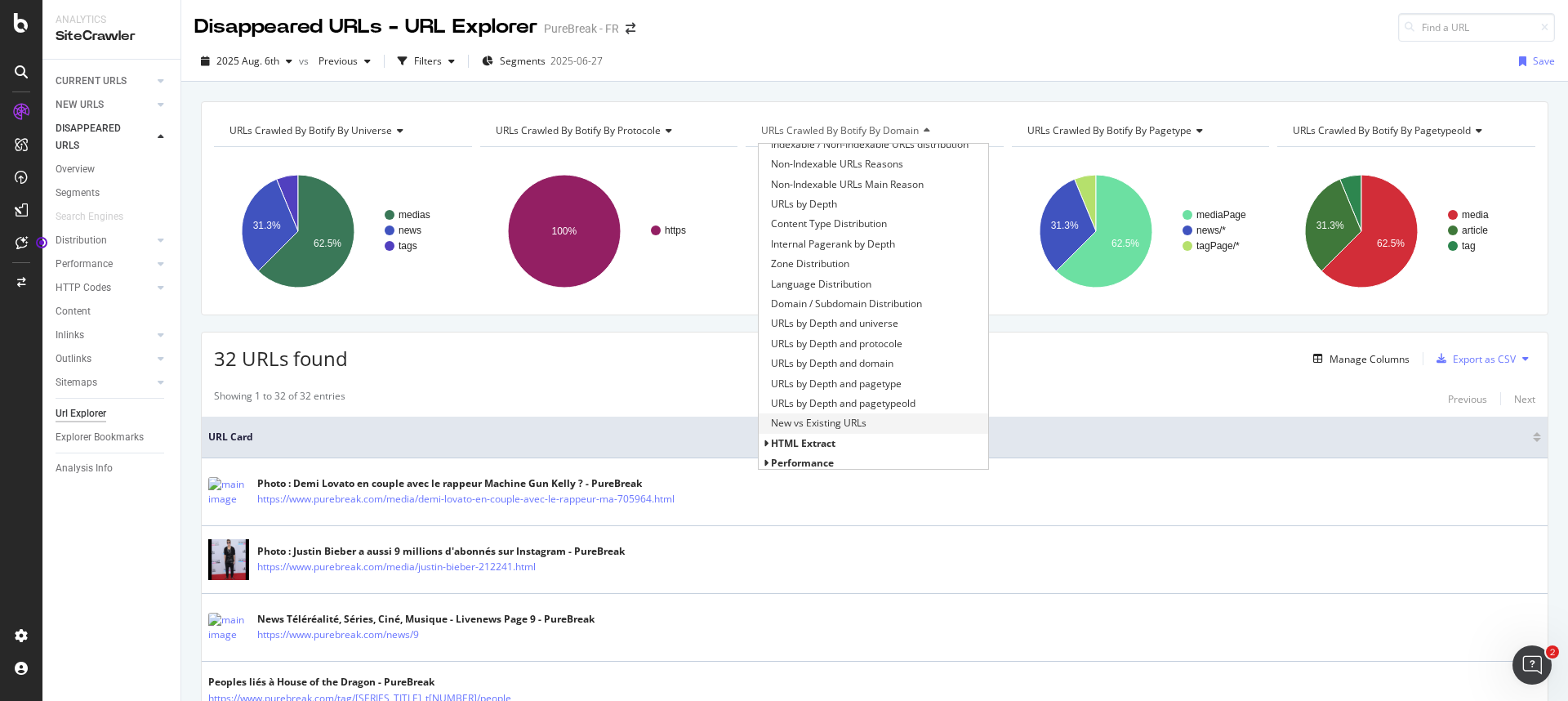 scroll, scrollTop: 252, scrollLeft: 0, axis: vertical 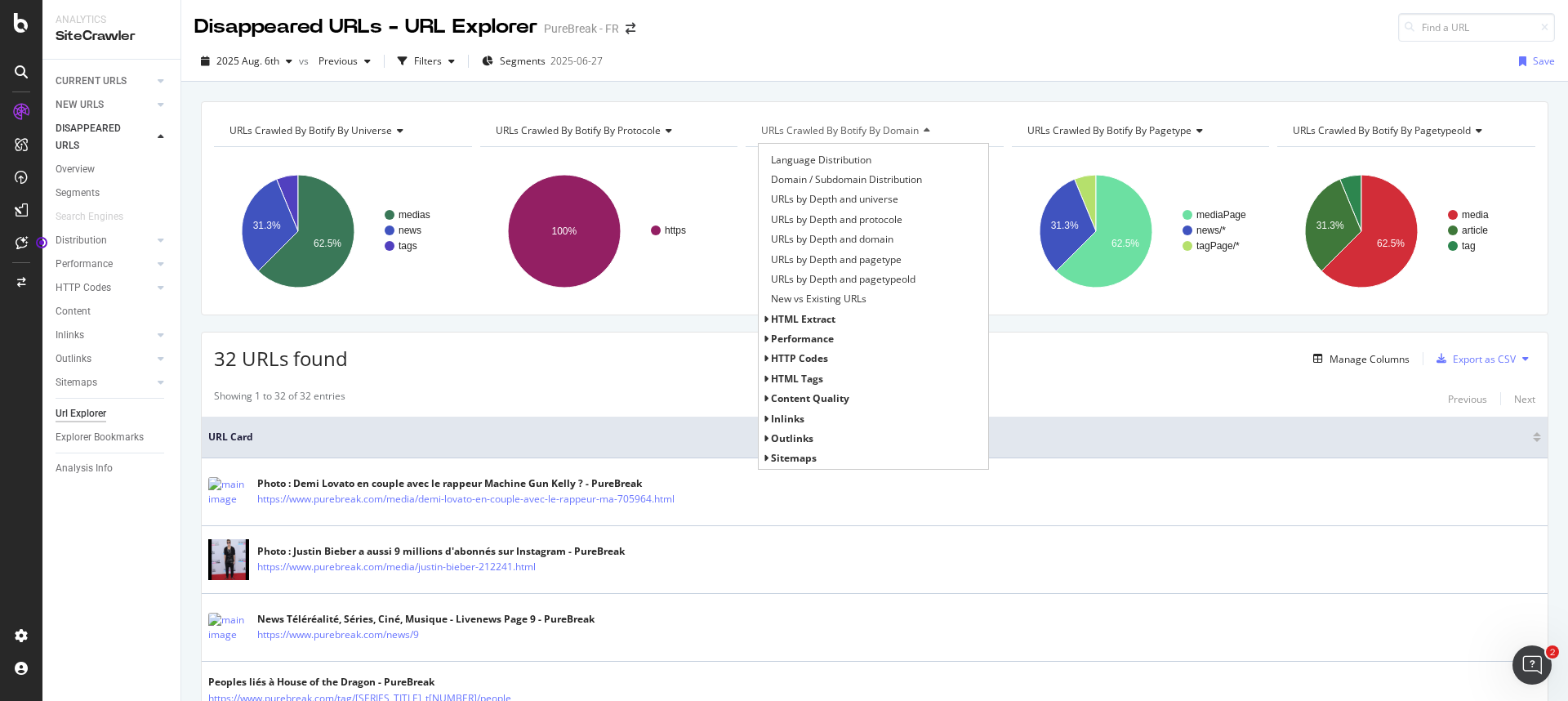 click on "HTTP Codes" at bounding box center (800, 358) 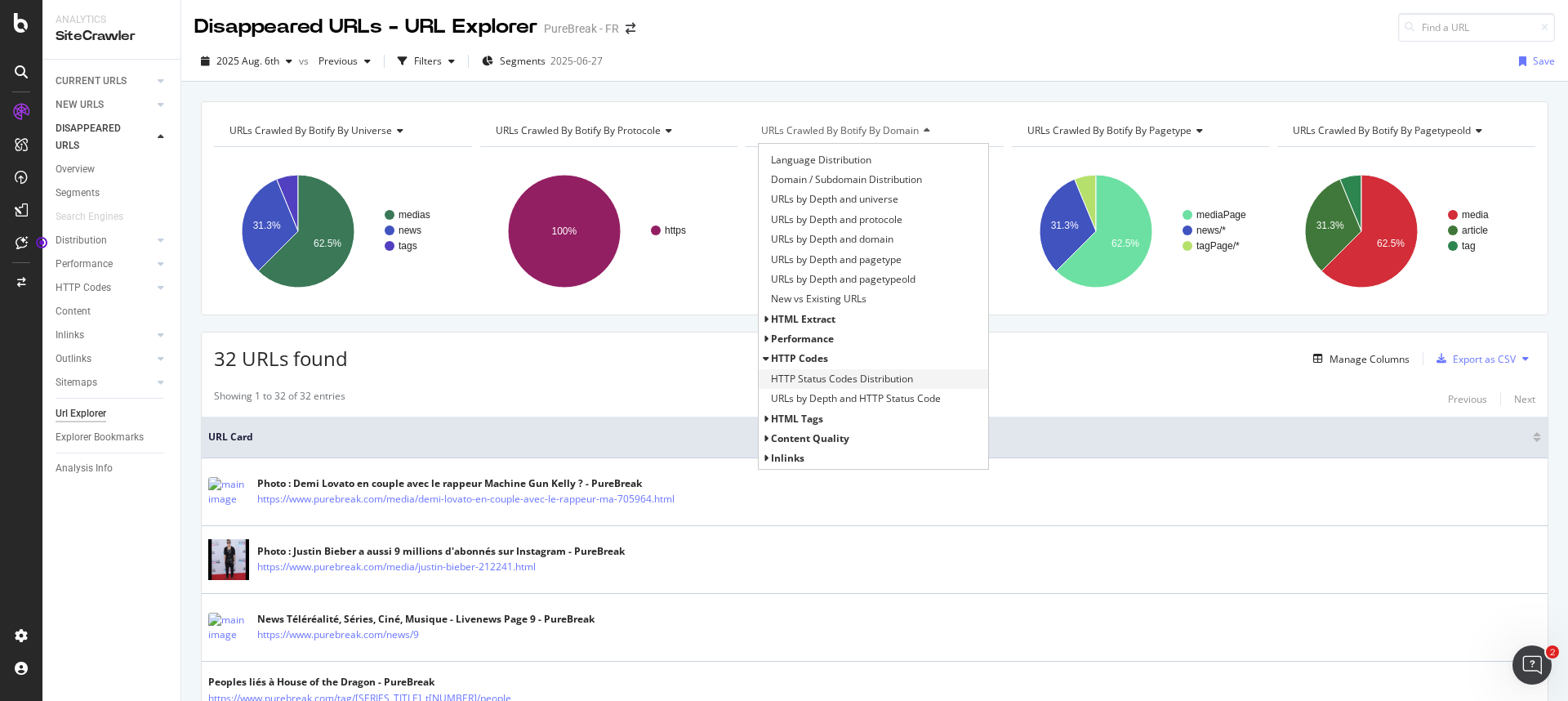 click on "HTTP Status Codes Distribution" at bounding box center [842, 379] 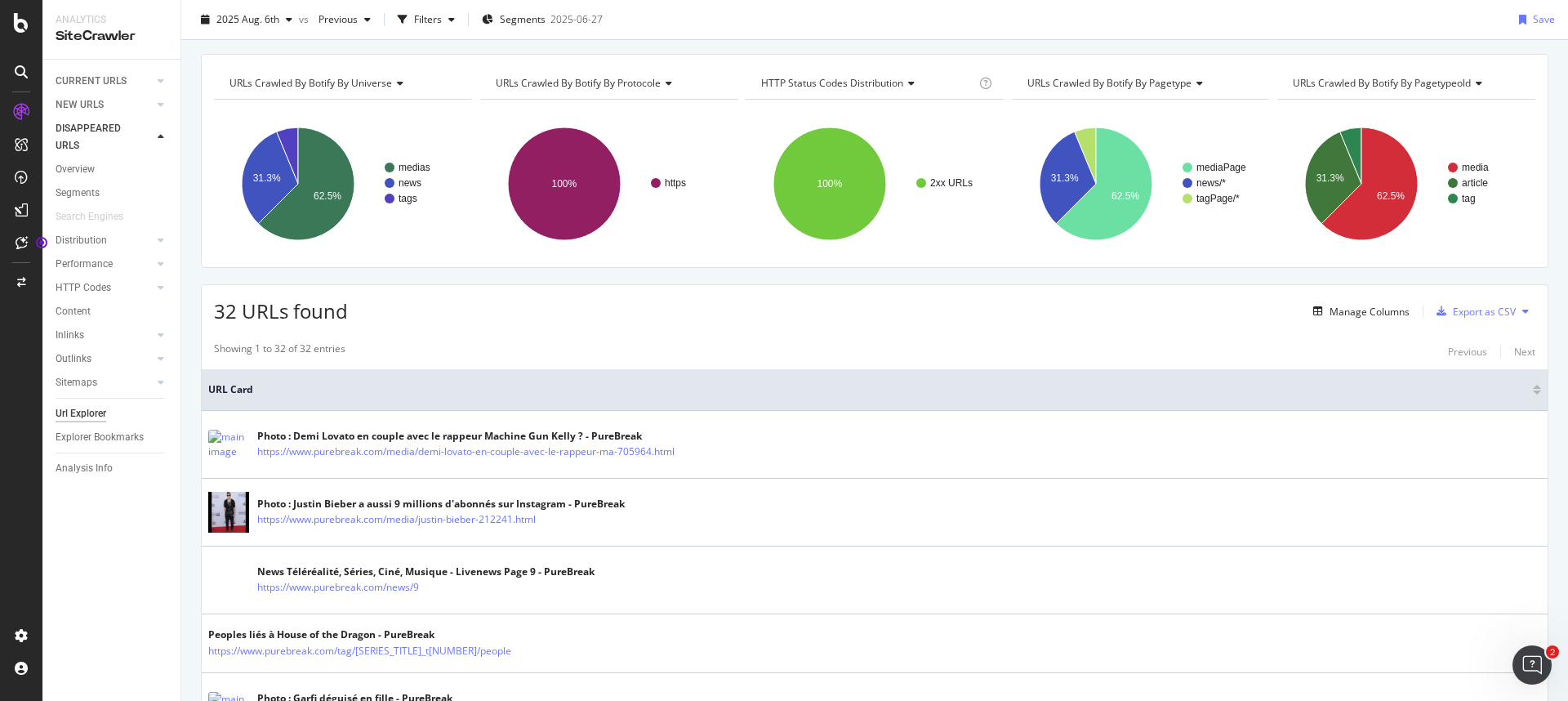 scroll, scrollTop: 0, scrollLeft: 0, axis: both 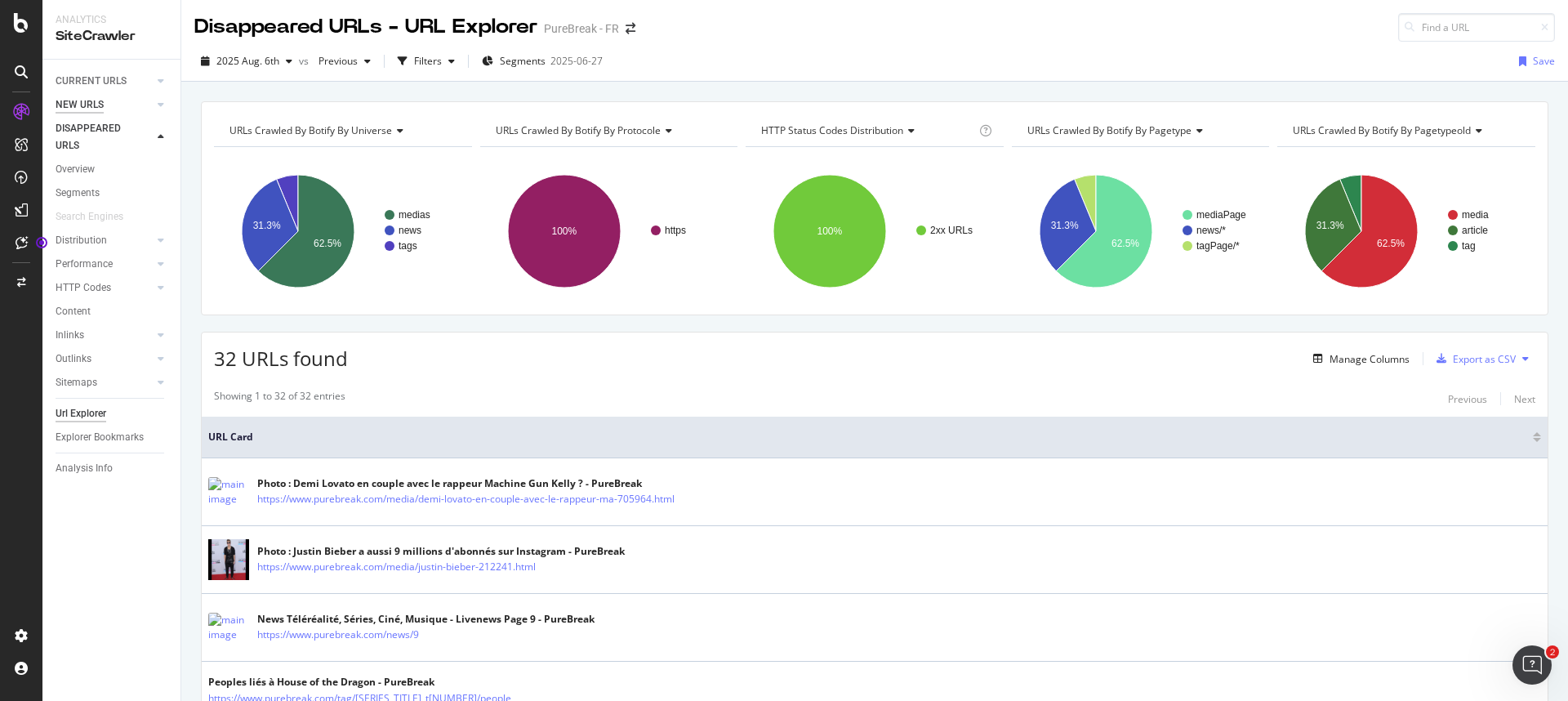 click on "NEW URLS" at bounding box center (79, 105) 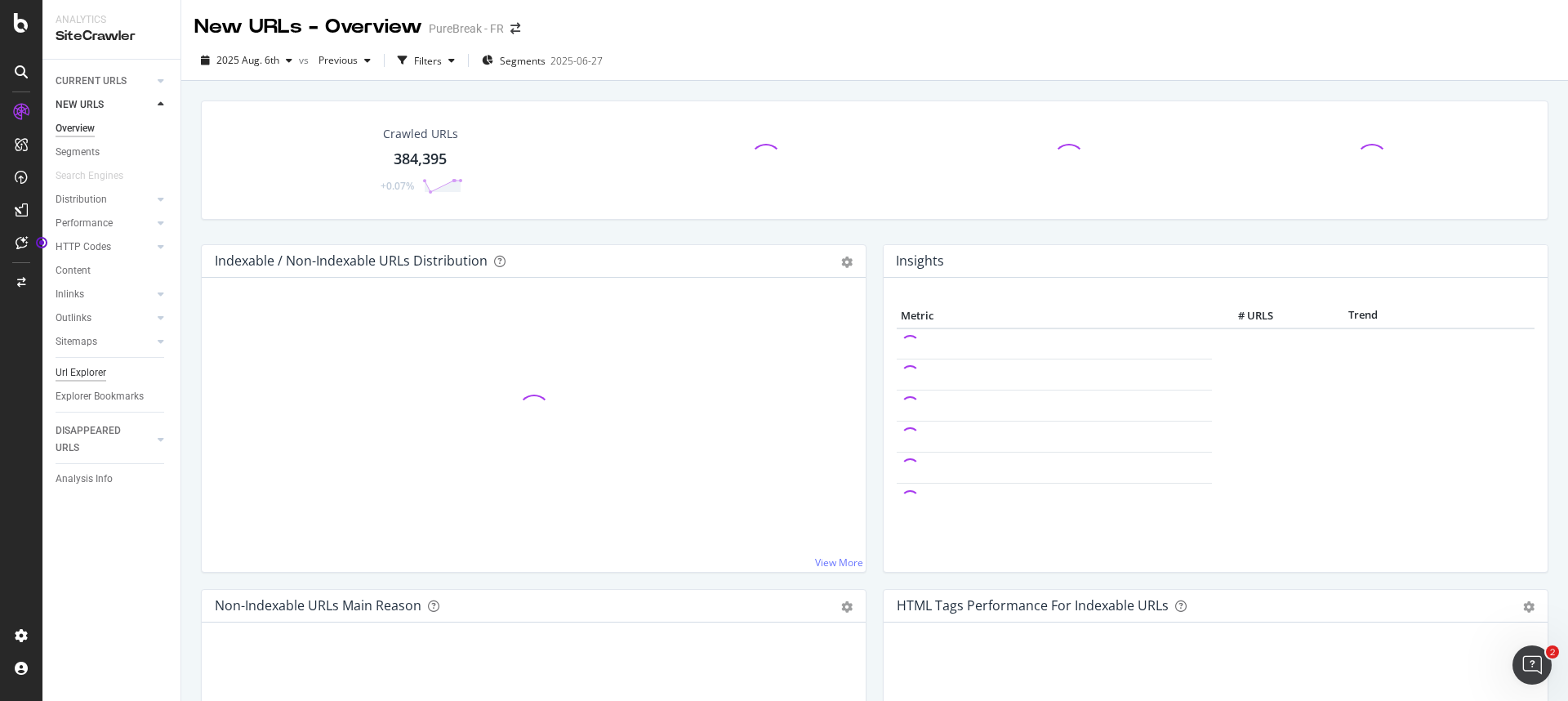 click on "Url Explorer" at bounding box center (81, 373) 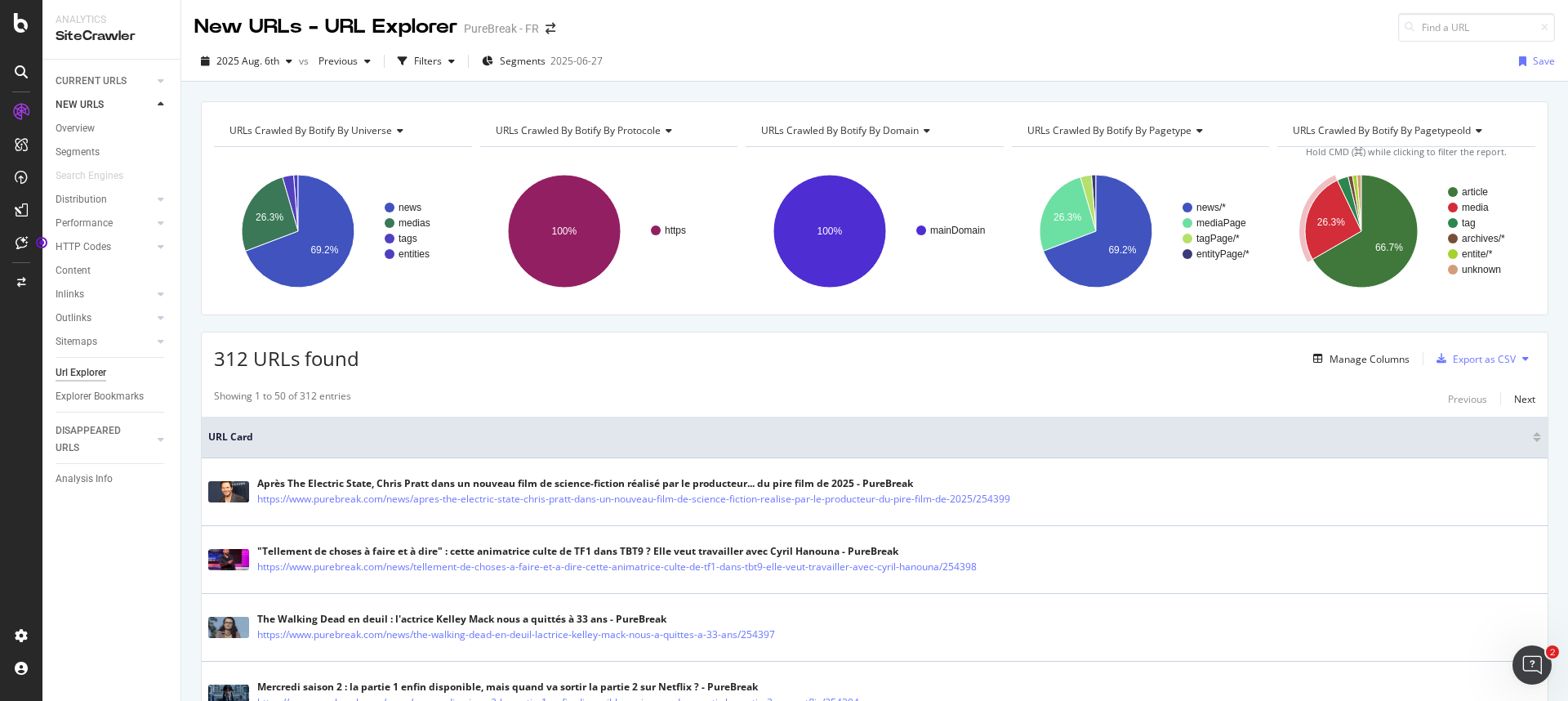 click on "URLs Crawled By Botify By domain" at bounding box center (840, 130) 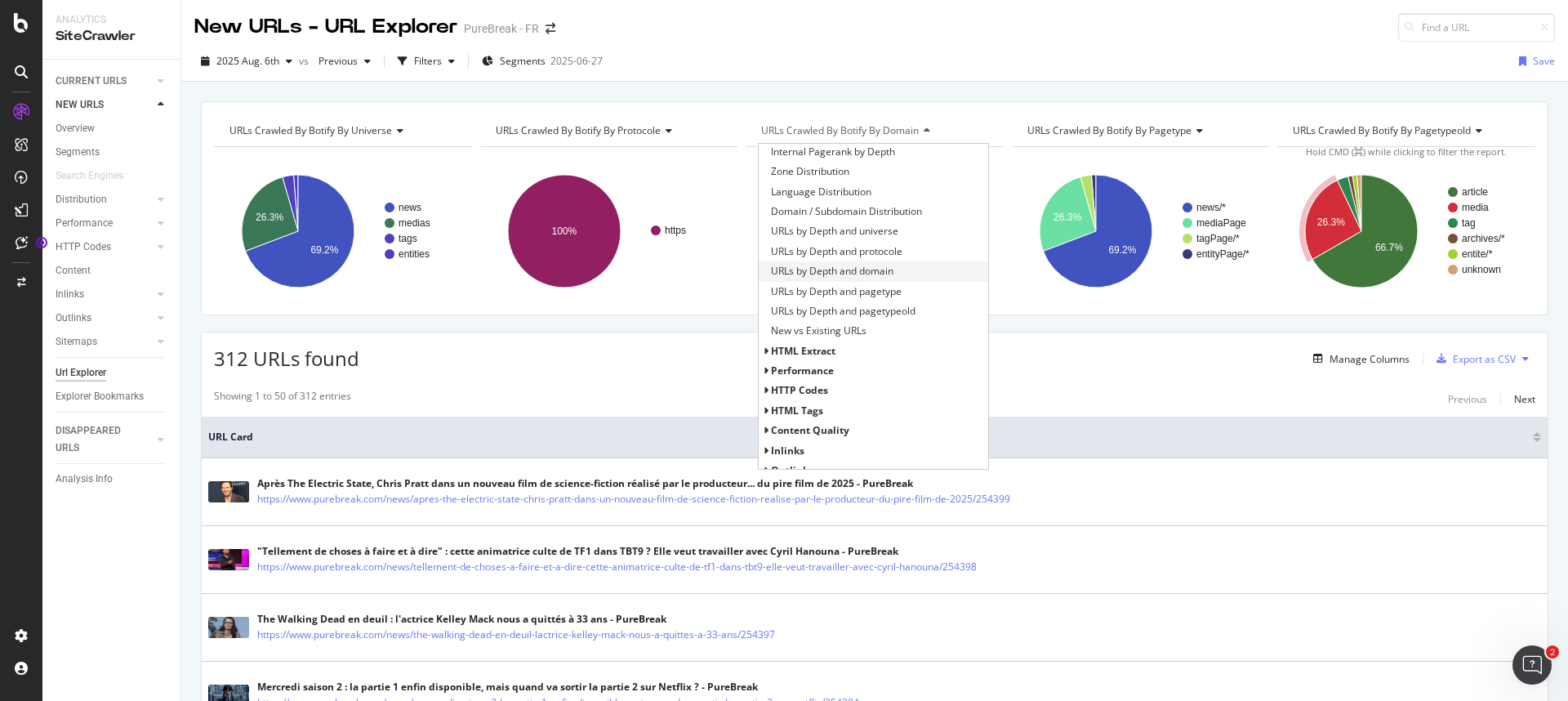 scroll, scrollTop: 252, scrollLeft: 0, axis: vertical 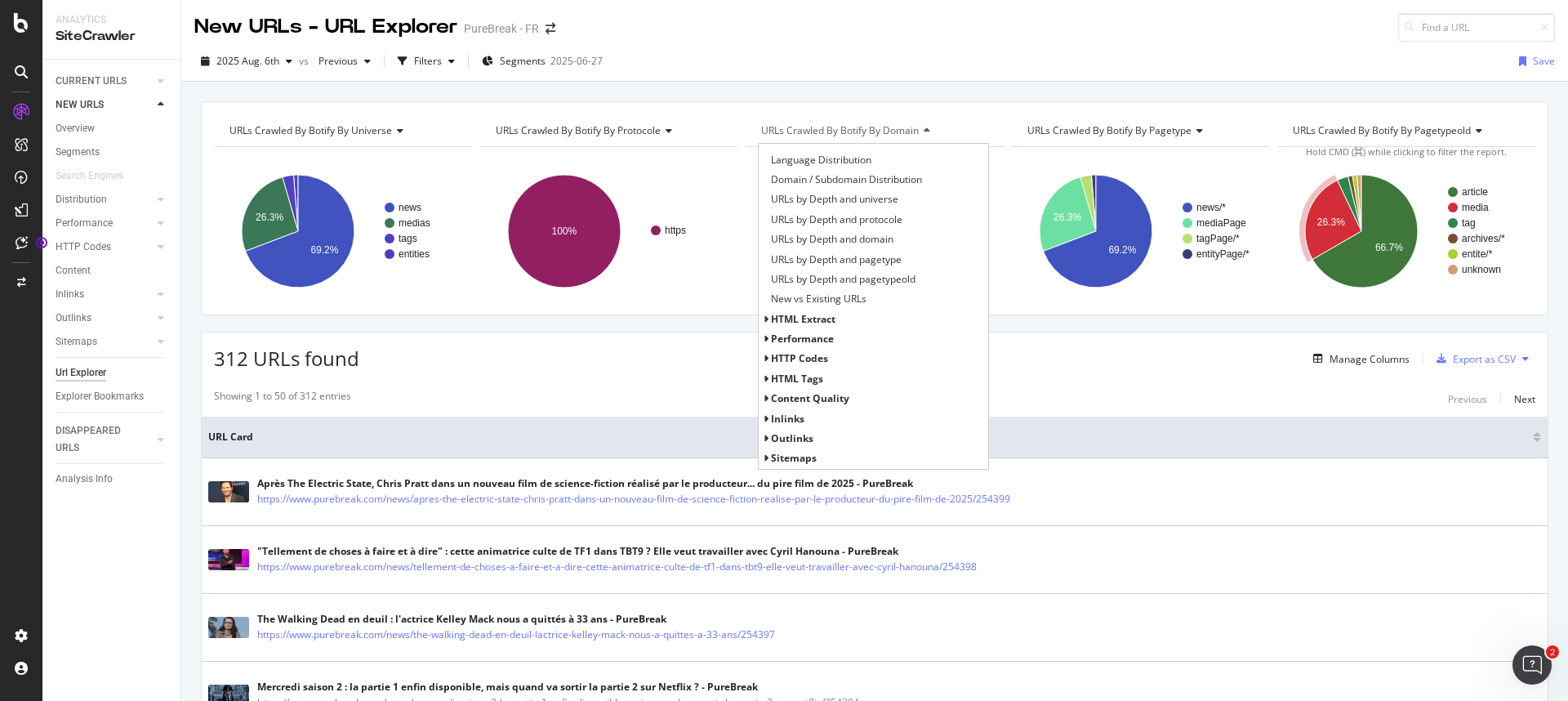 click on "HTTP Codes" at bounding box center [800, 358] 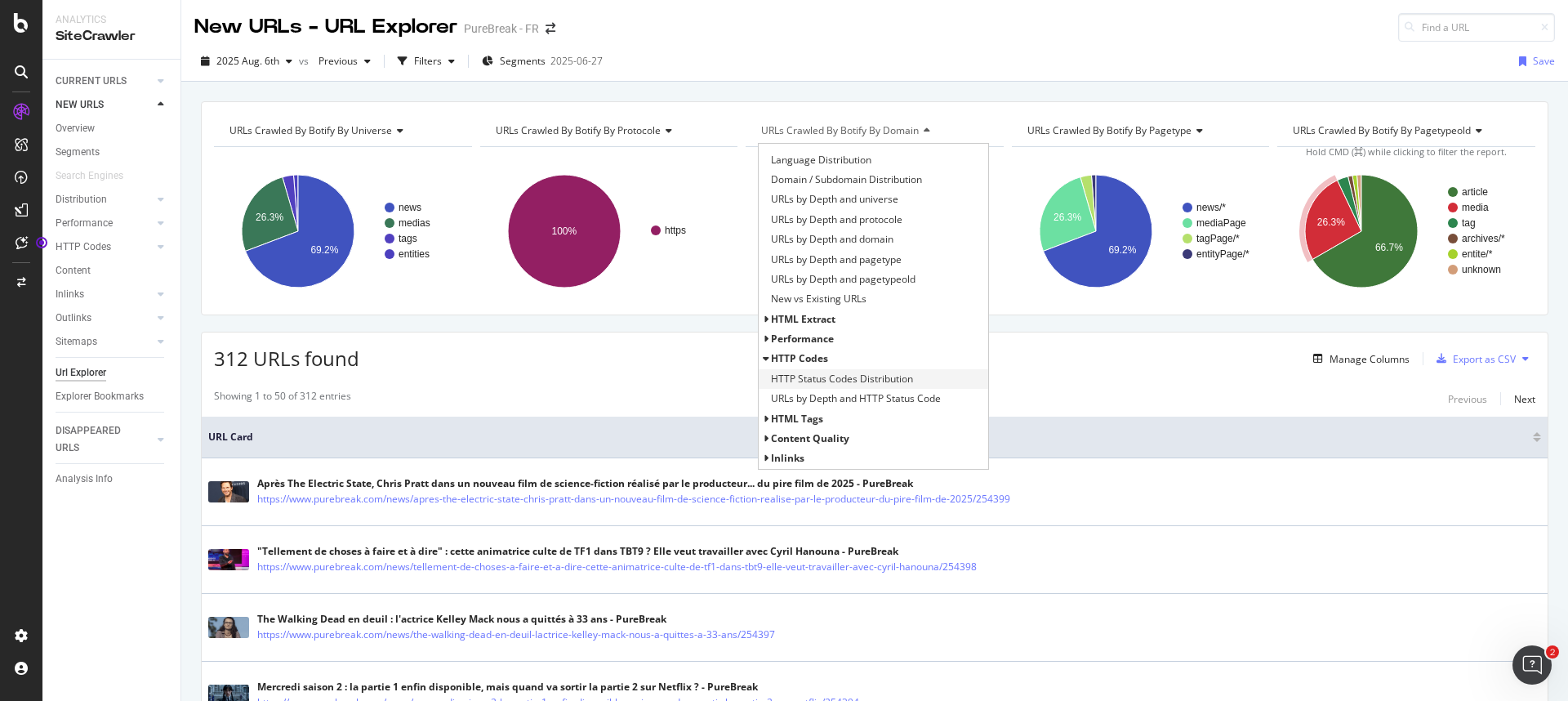 click on "HTTP Status Codes Distribution" at bounding box center [842, 379] 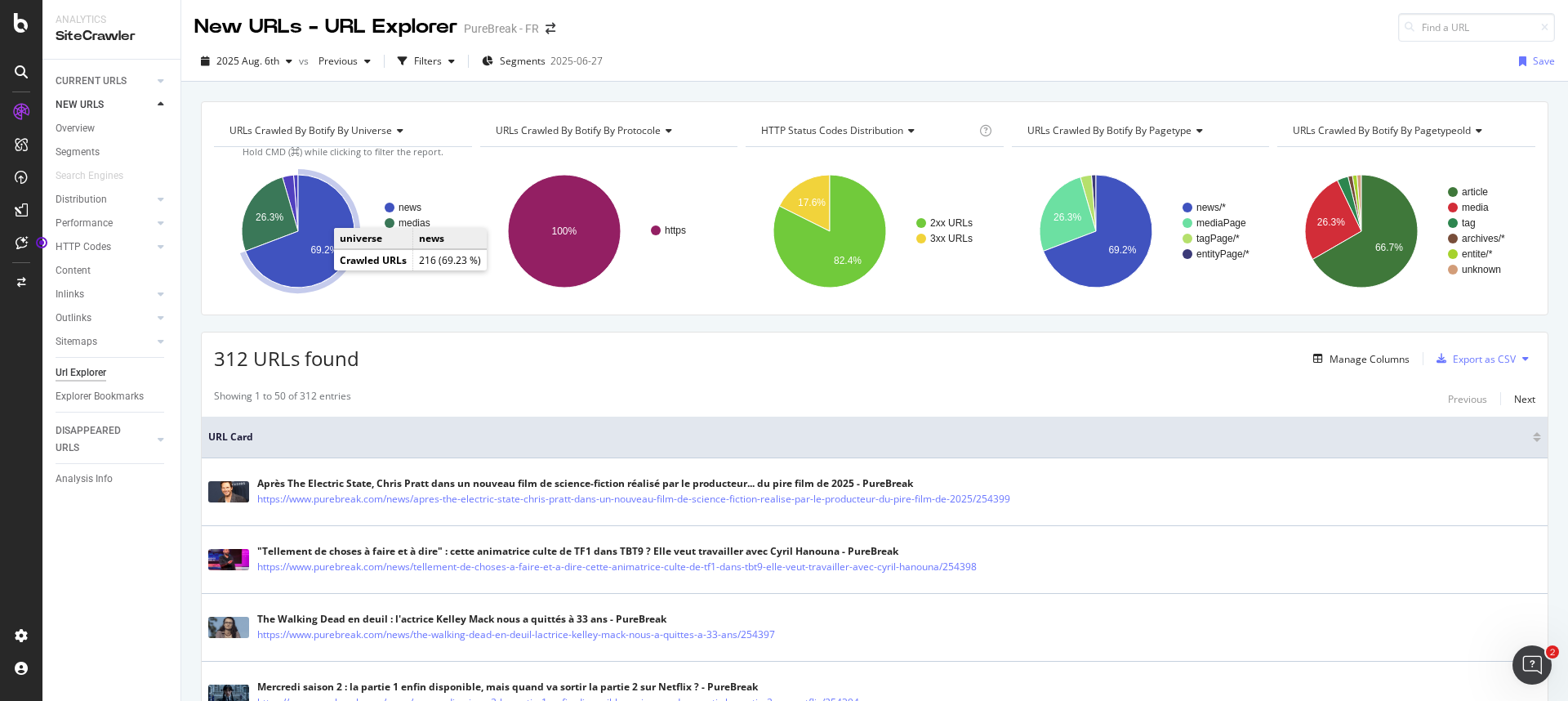 click 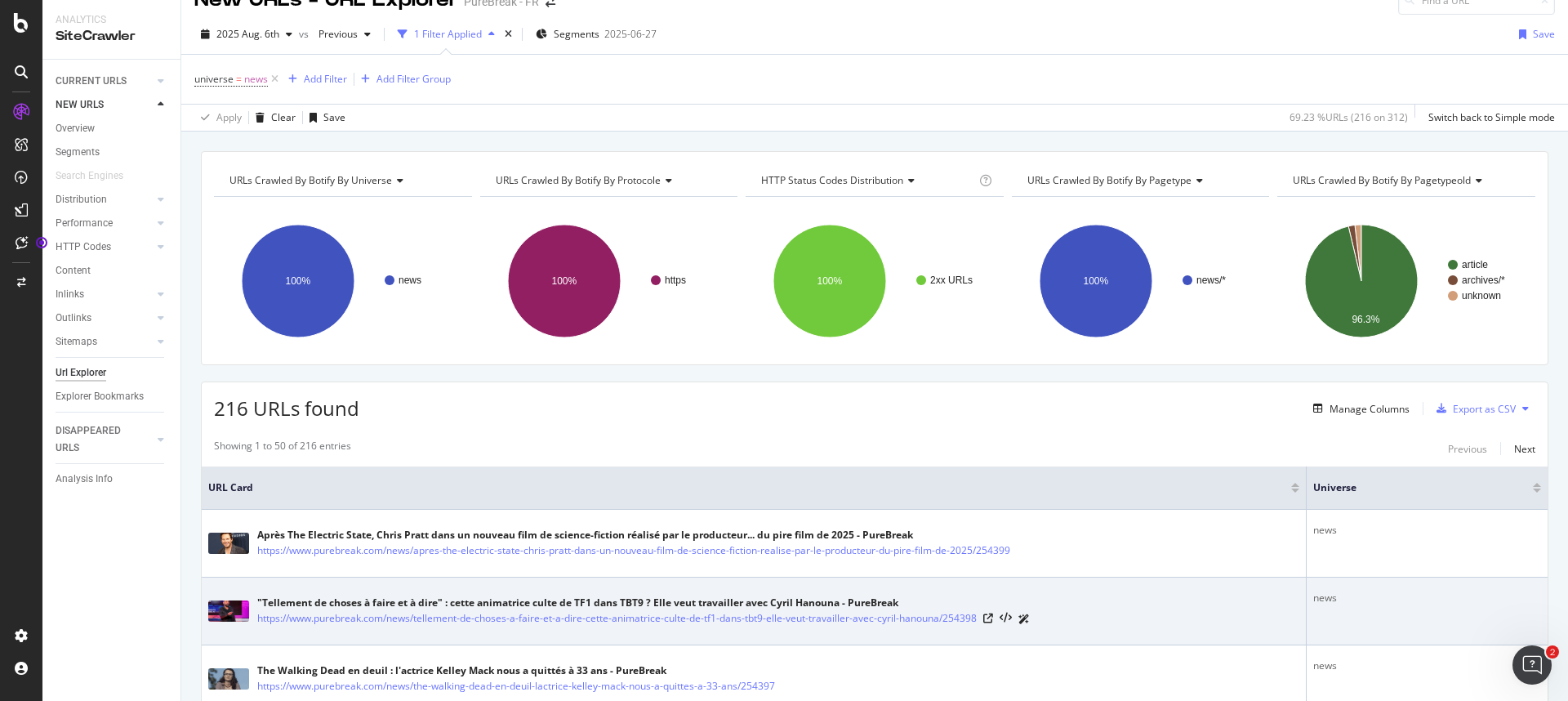 scroll, scrollTop: 0, scrollLeft: 0, axis: both 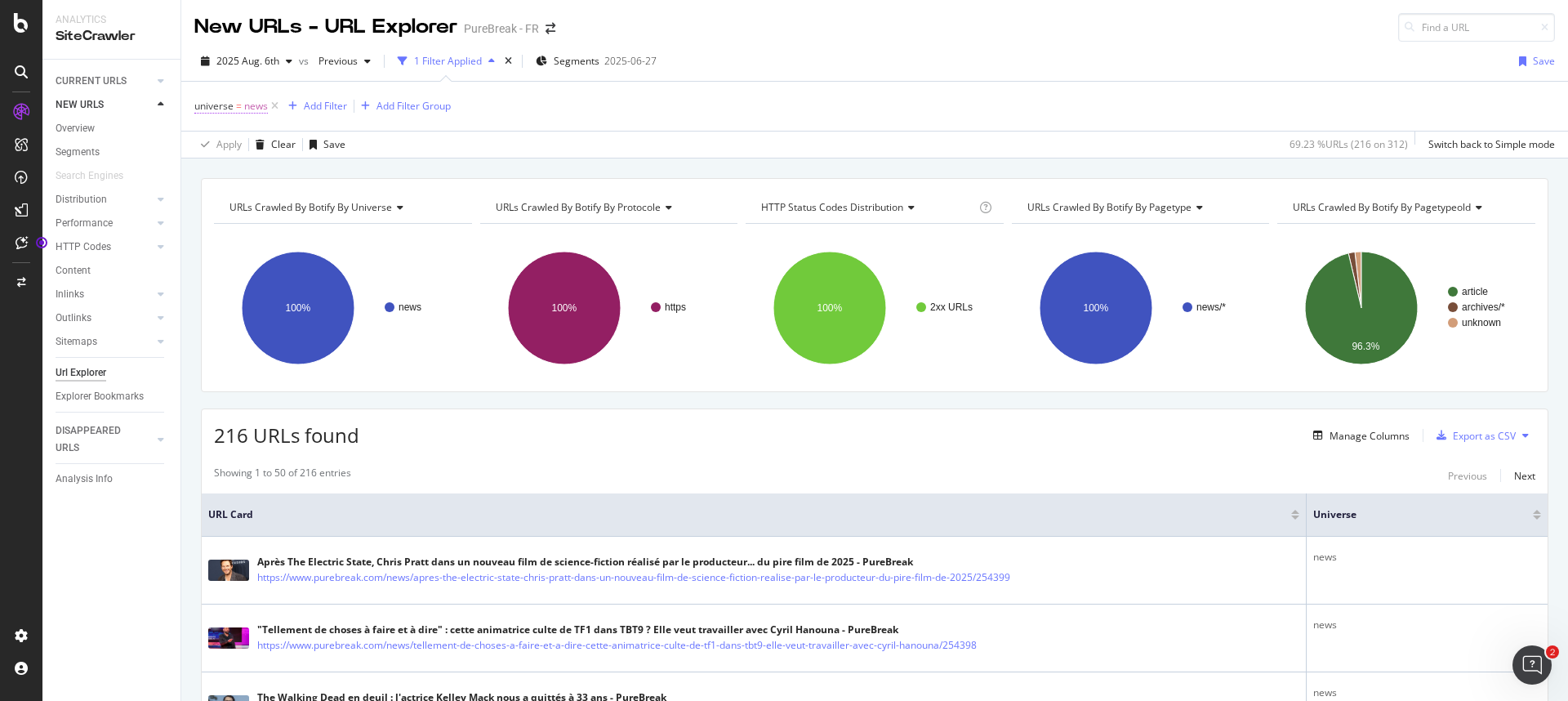 click on "universe" at bounding box center (214, 105) 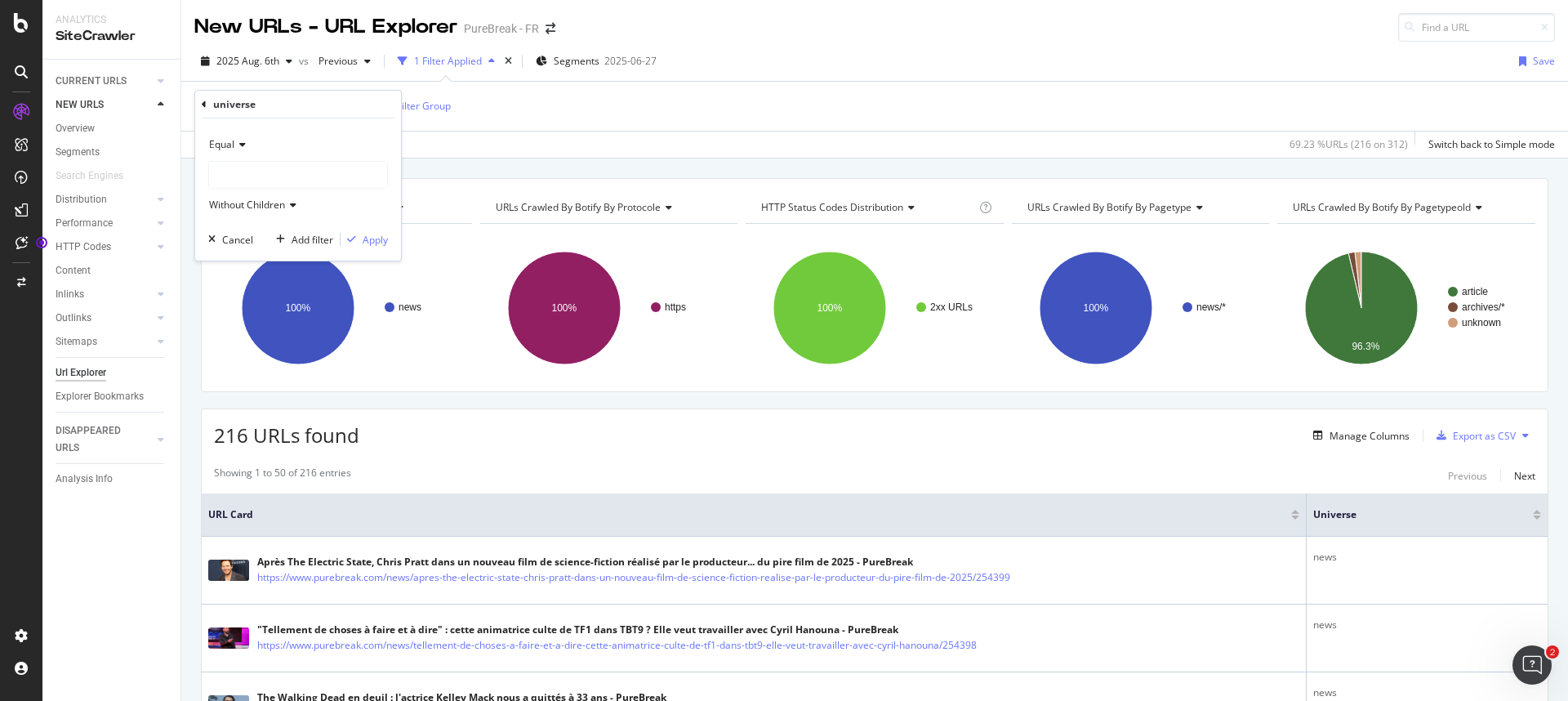 click on "Equal" at bounding box center (298, 145) 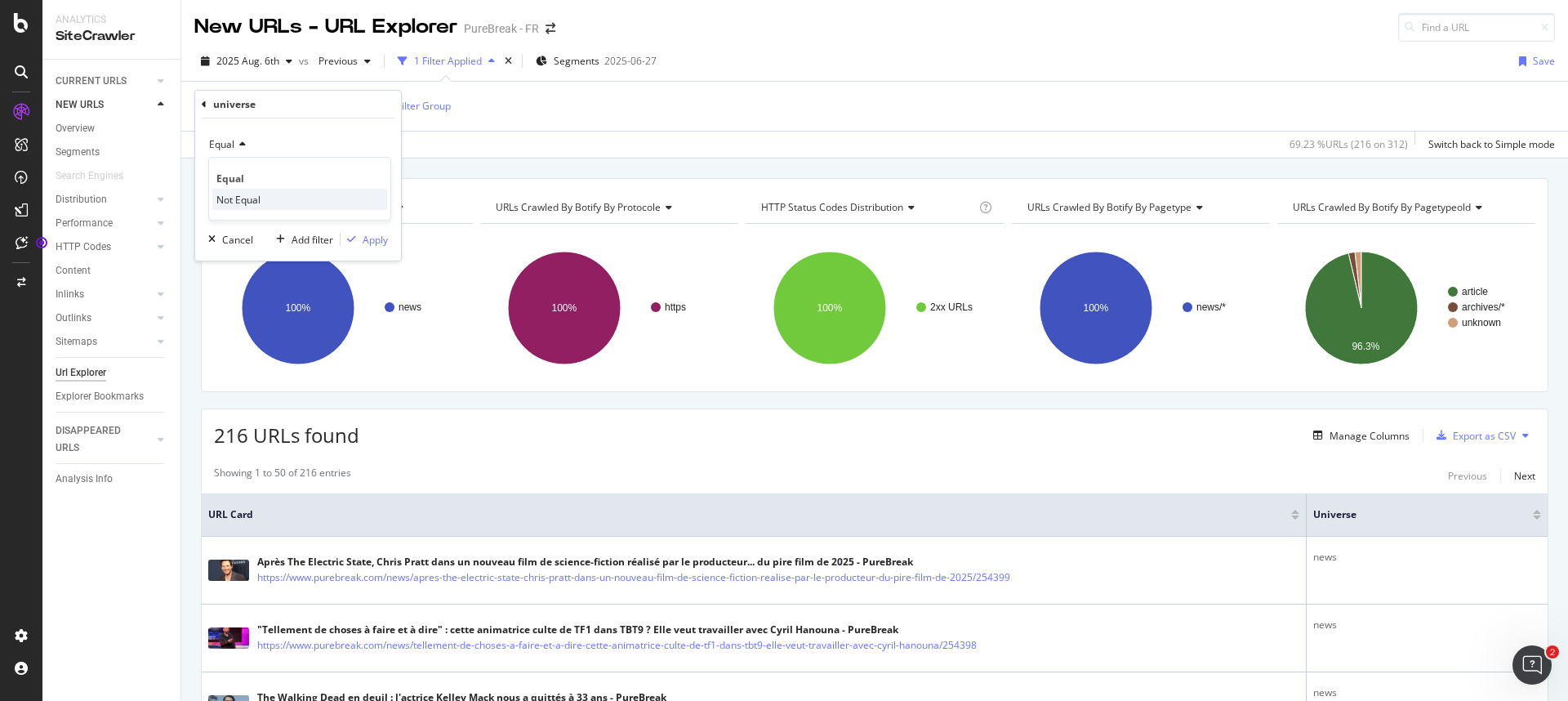 click on "Not Equal" at bounding box center [300, 199] 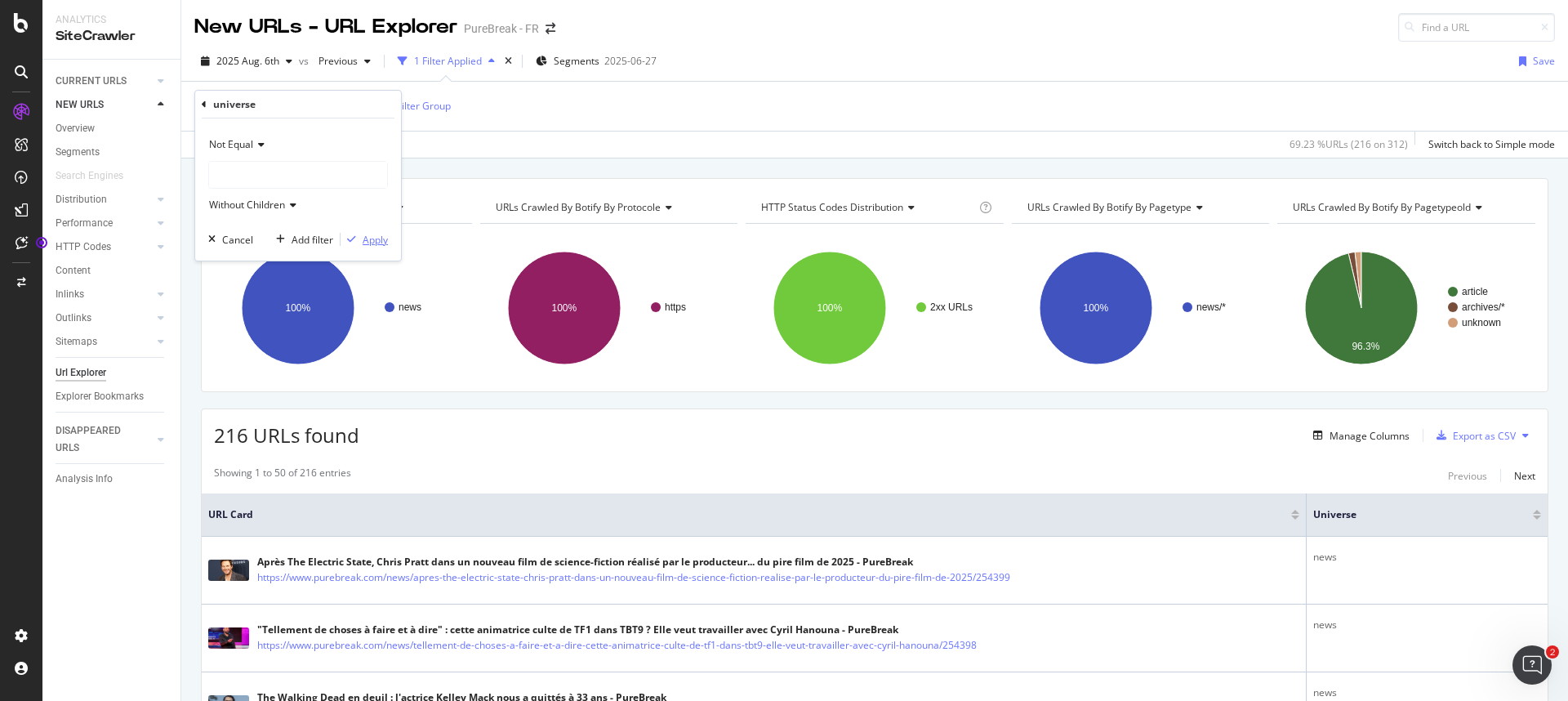 click on "Apply" at bounding box center (375, 239) 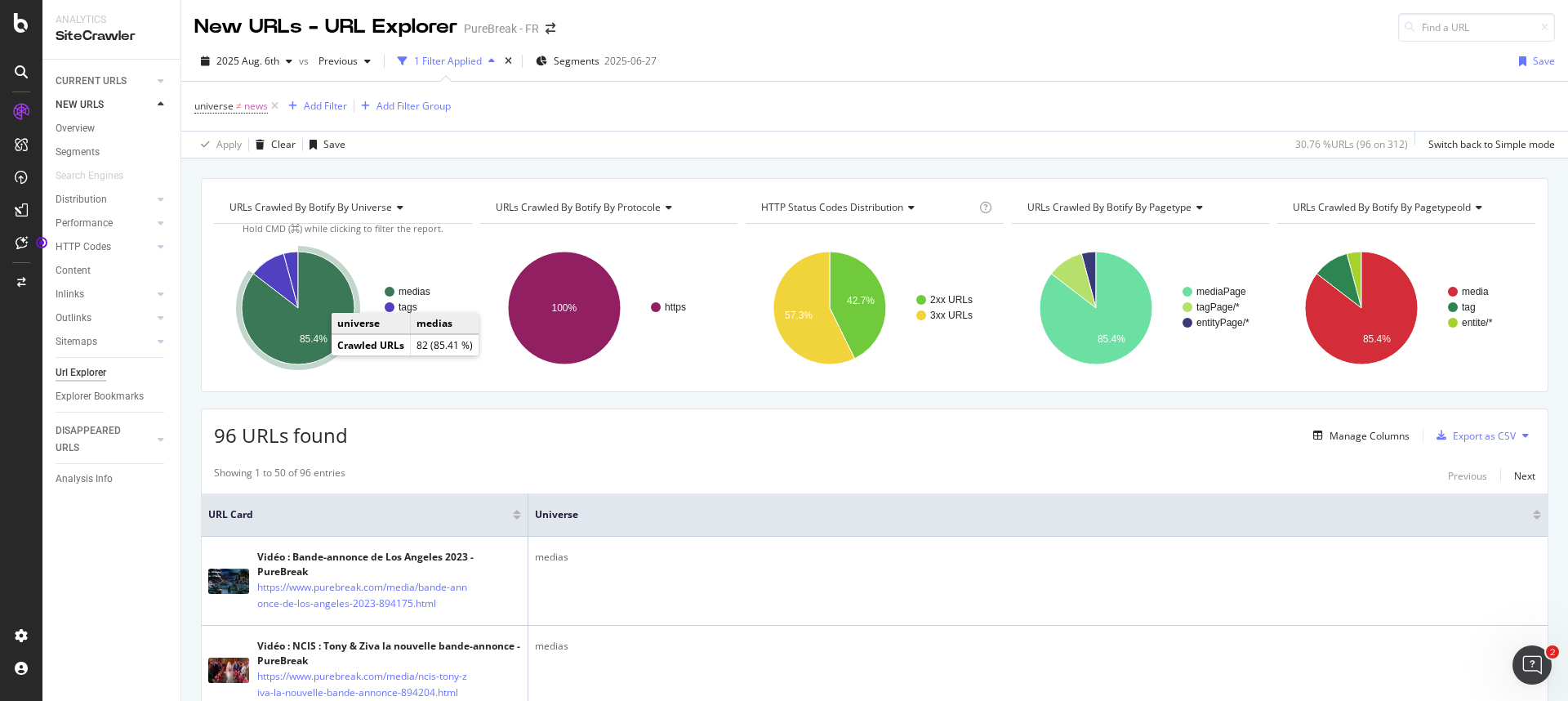 click 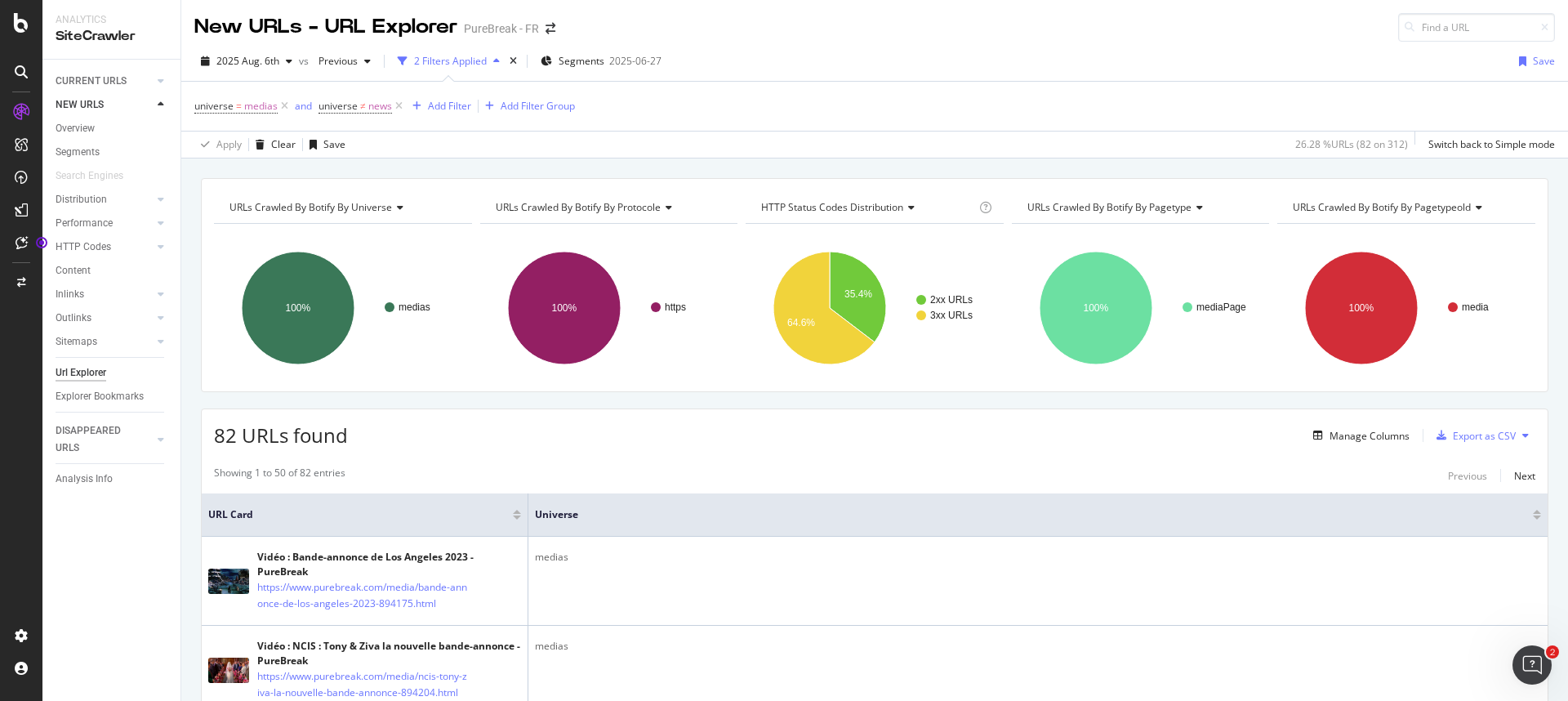 scroll, scrollTop: 572, scrollLeft: 0, axis: vertical 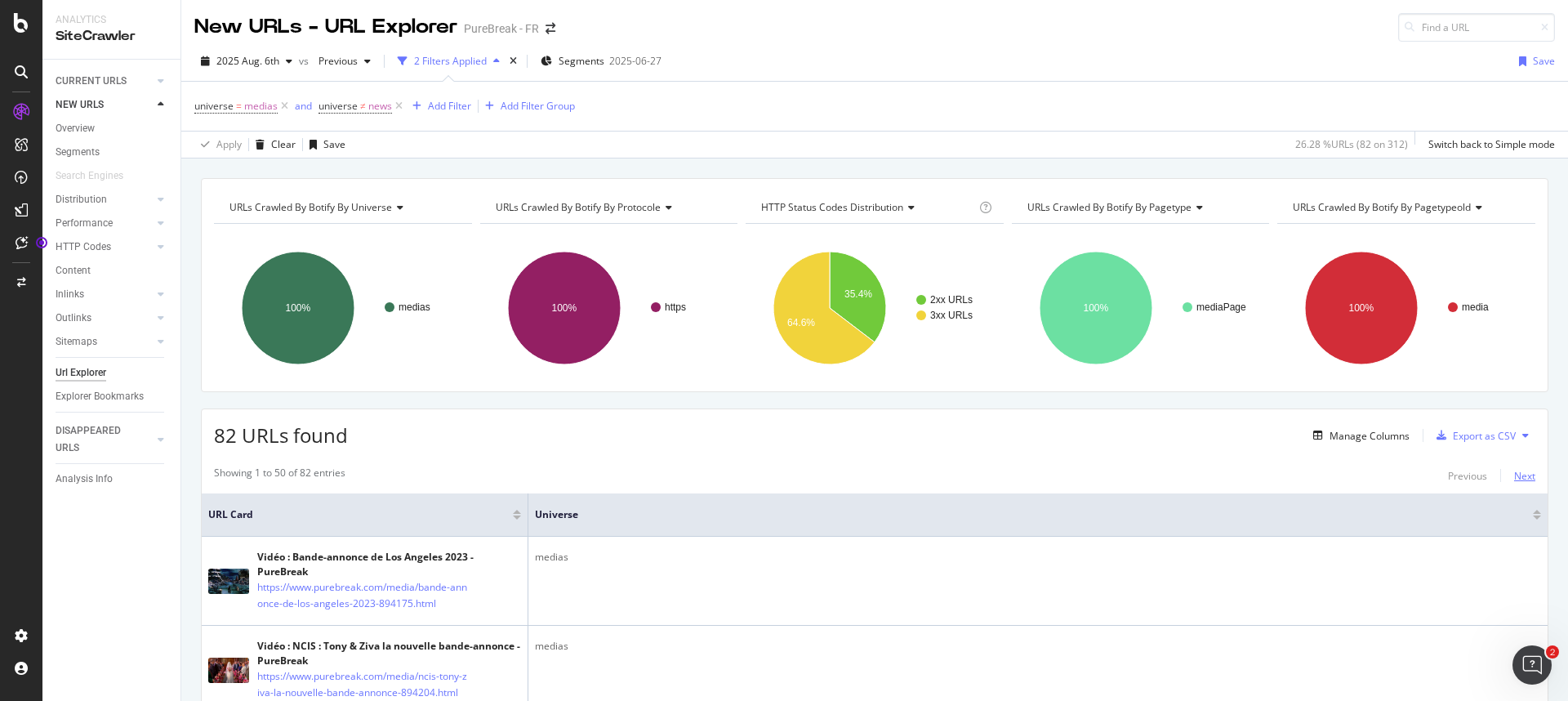 click on "Next" at bounding box center (1525, 476) 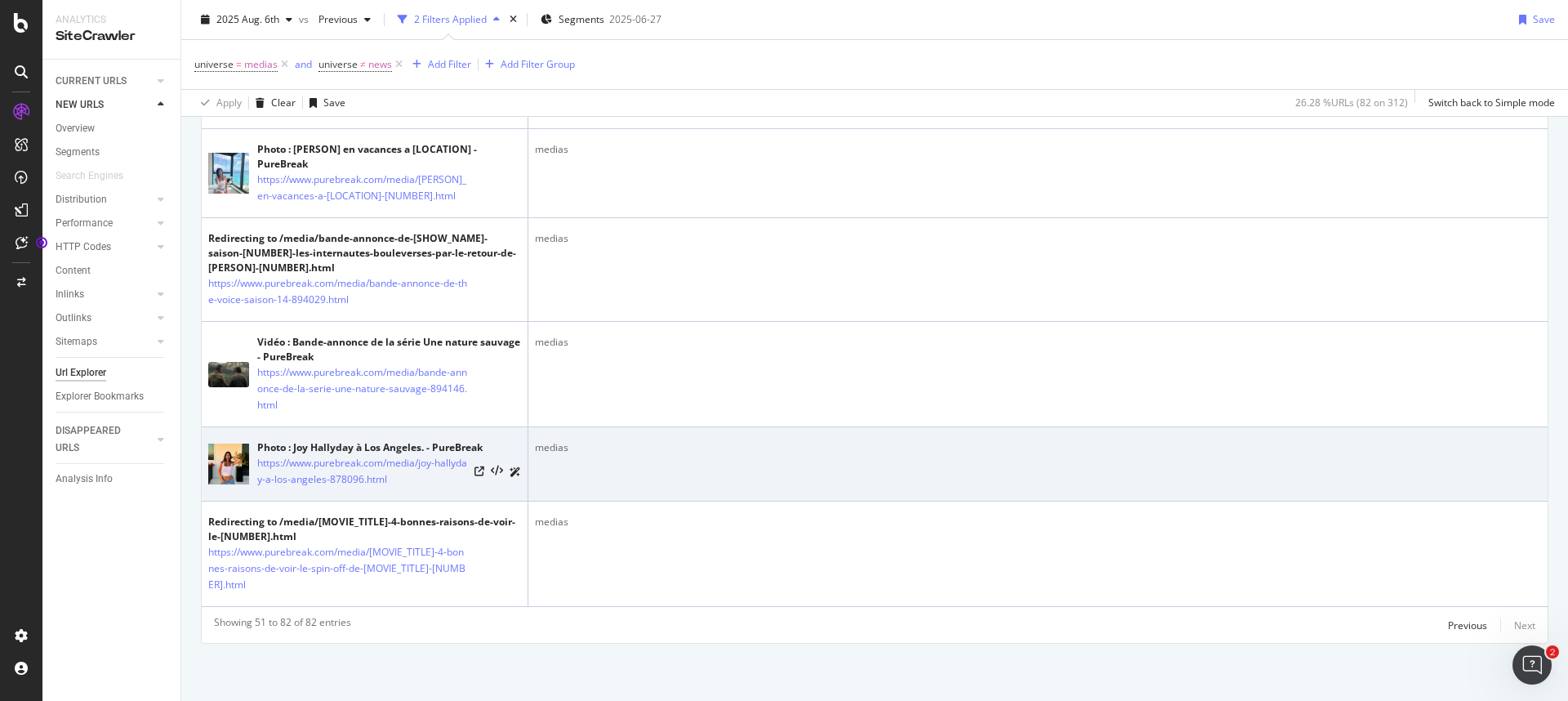 scroll, scrollTop: 0, scrollLeft: 0, axis: both 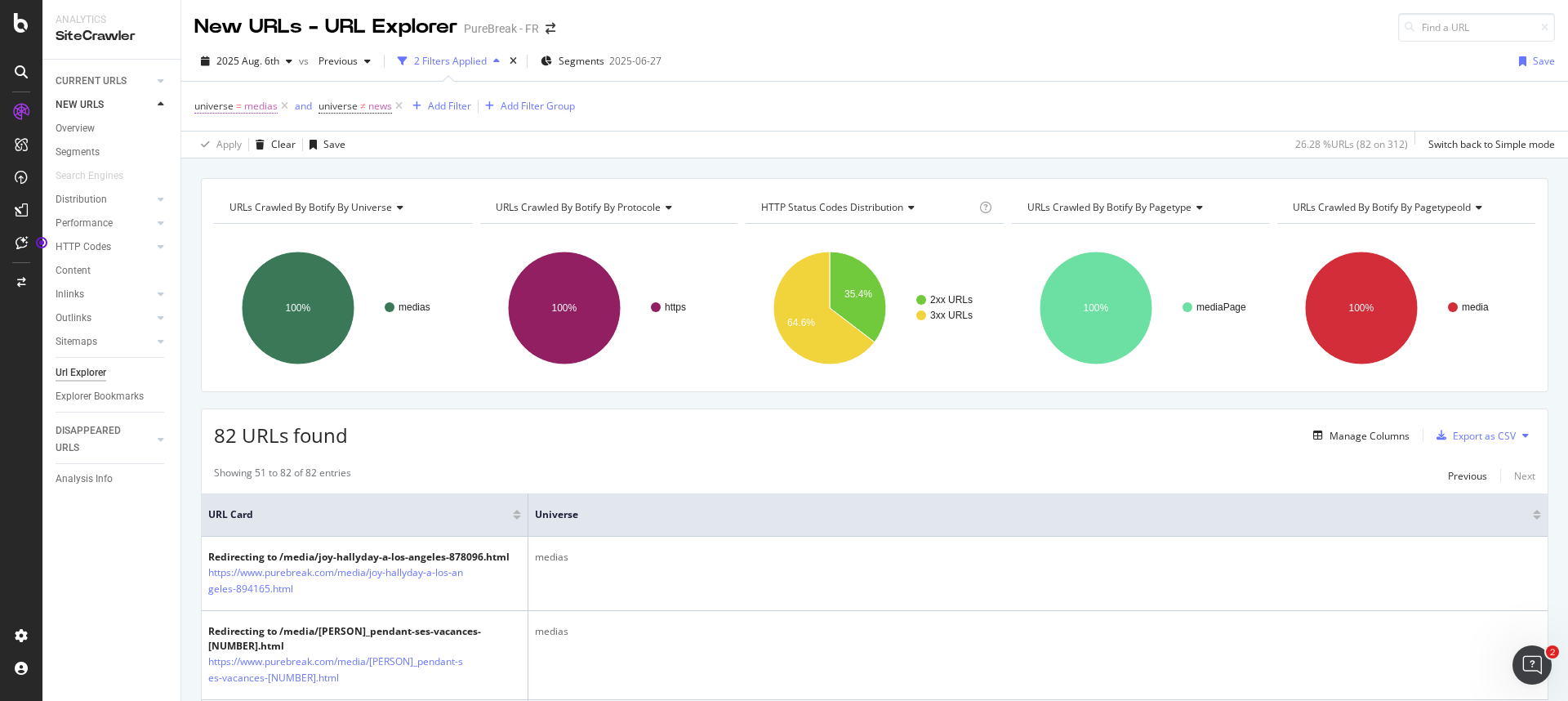 click on "universe   =     medias" at bounding box center [236, 106] 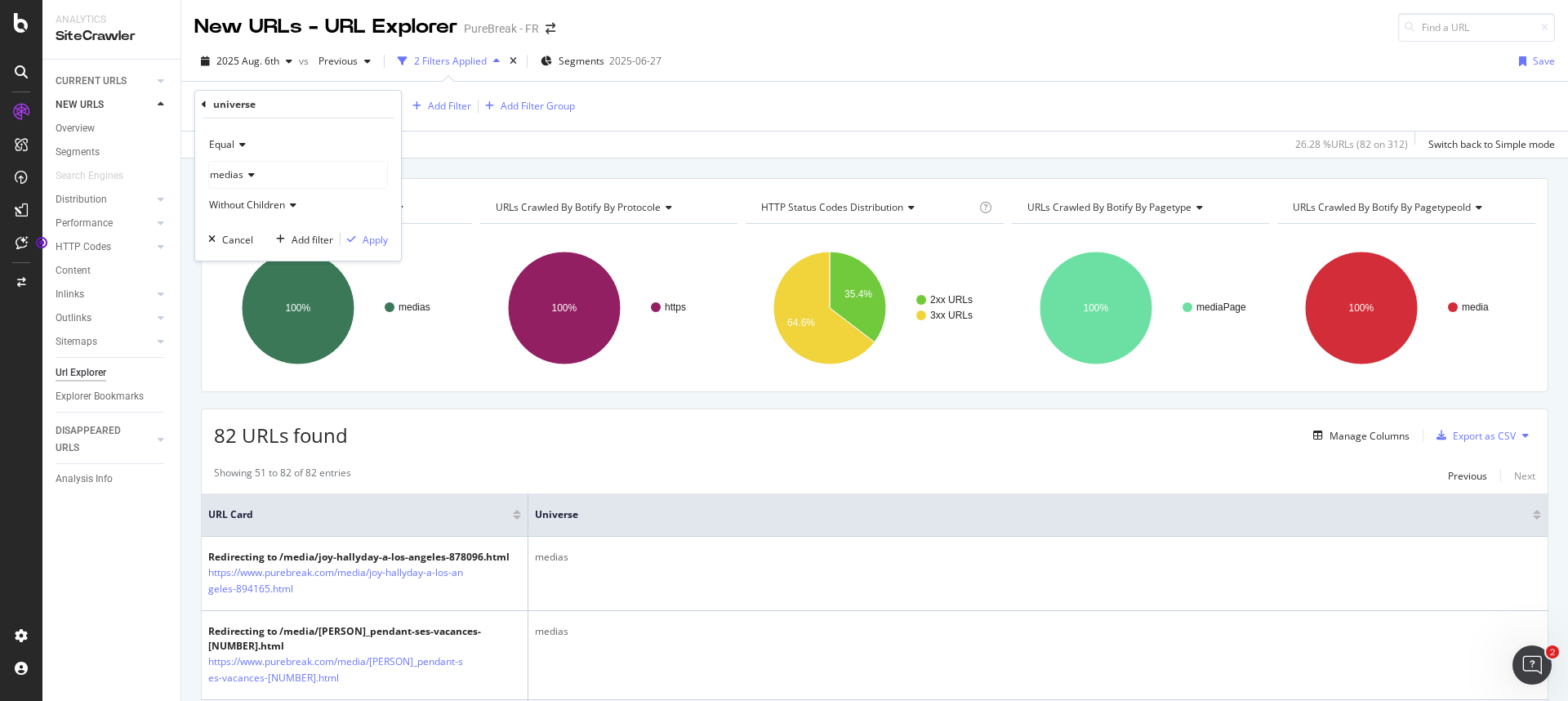 click at bounding box center [240, 145] 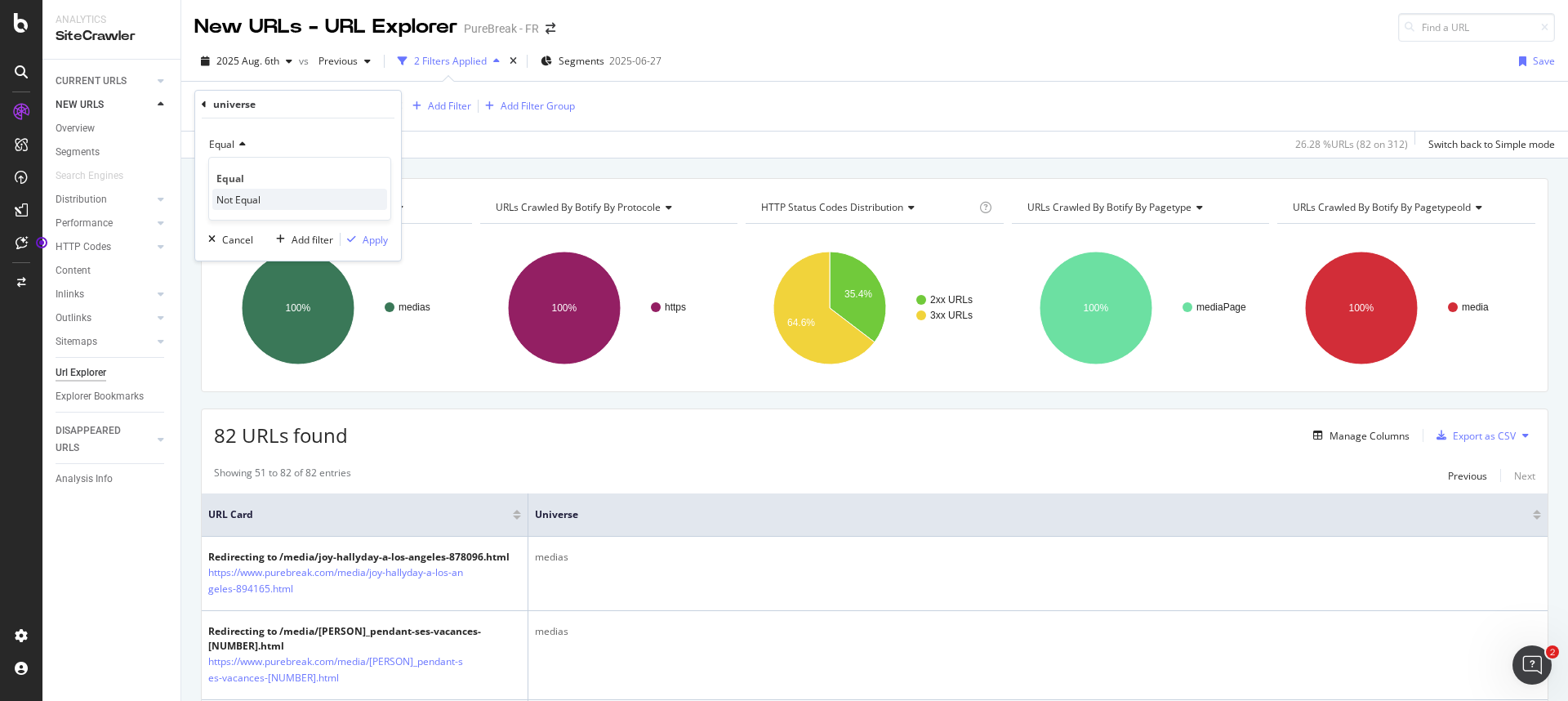 click on "Not Equal" at bounding box center (238, 199) 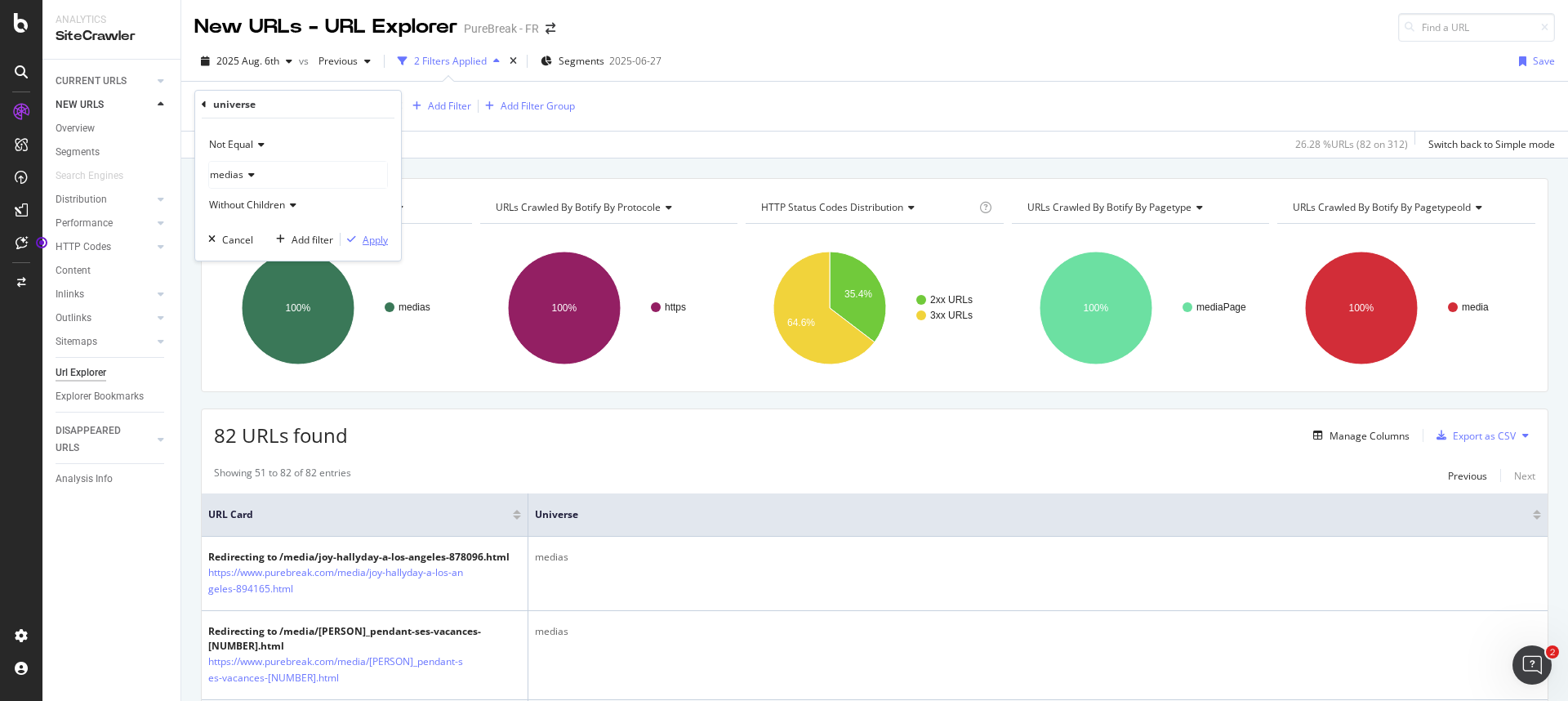 click on "Apply" at bounding box center [375, 239] 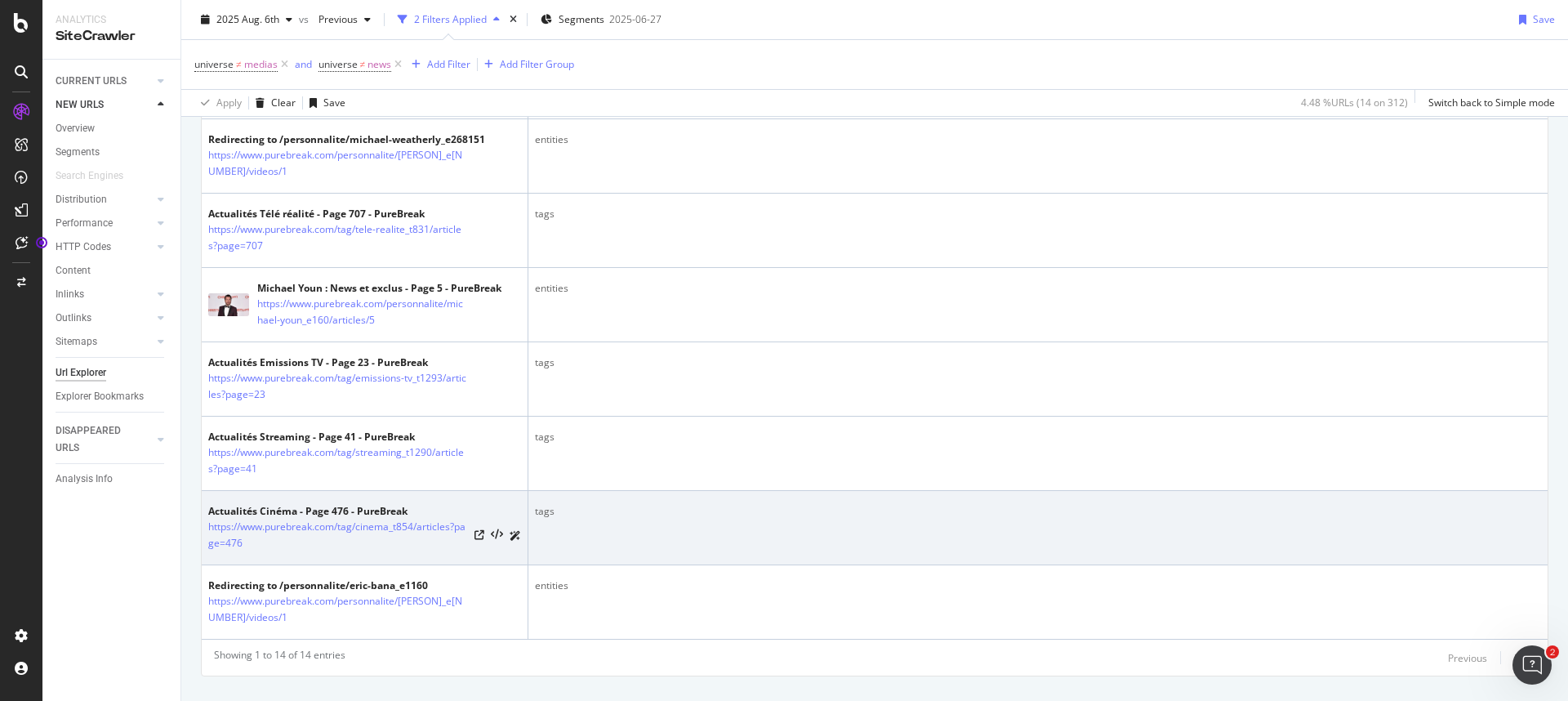 scroll, scrollTop: 940, scrollLeft: 0, axis: vertical 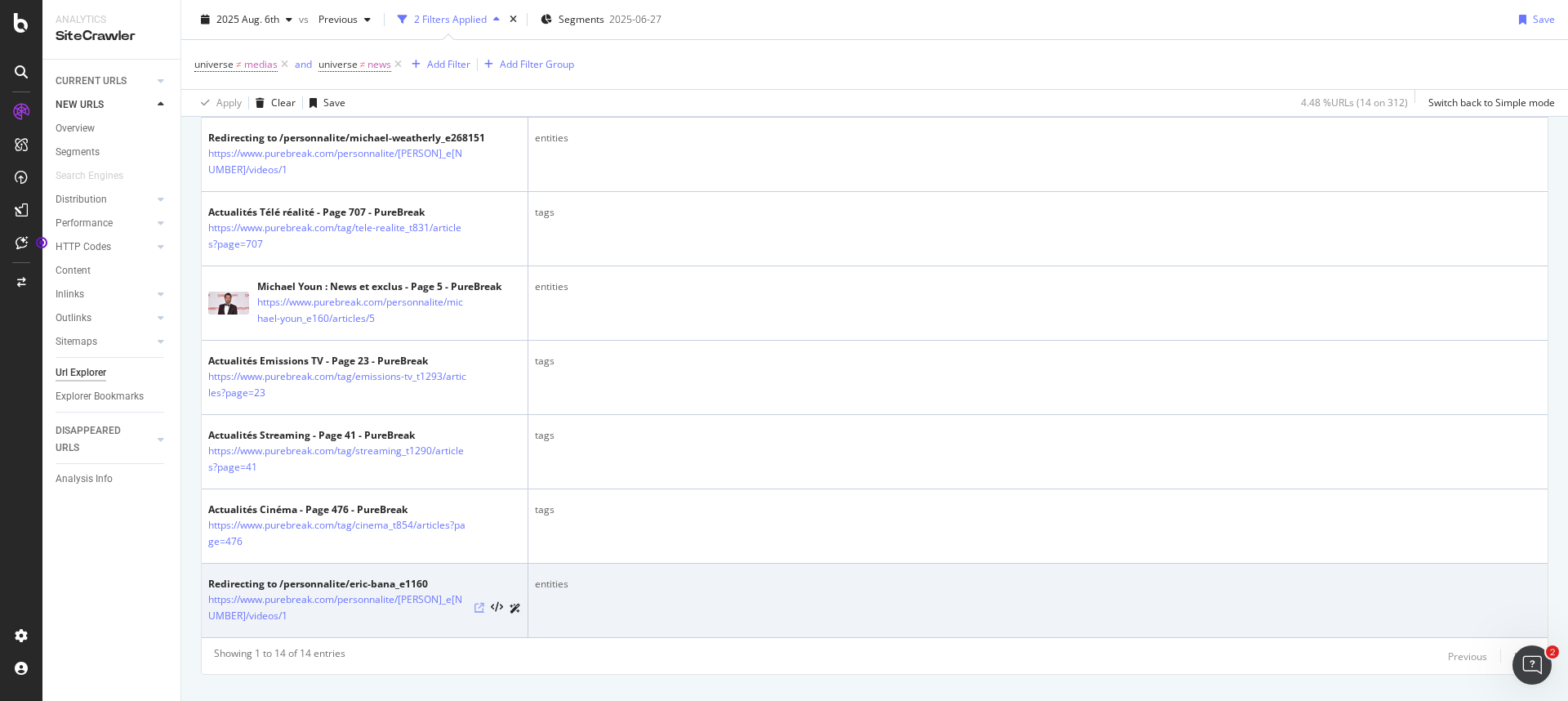 click at bounding box center (479, 608) 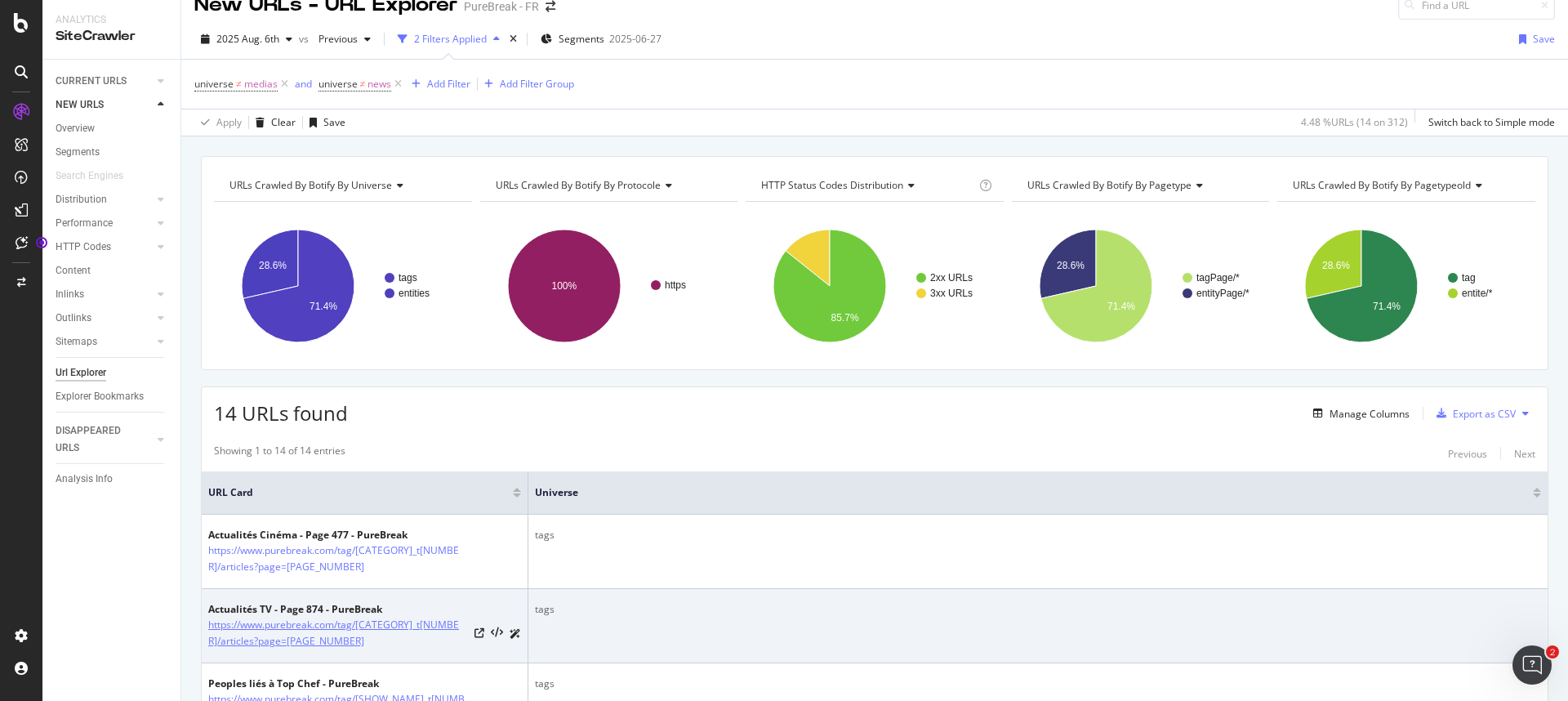 scroll, scrollTop: 0, scrollLeft: 0, axis: both 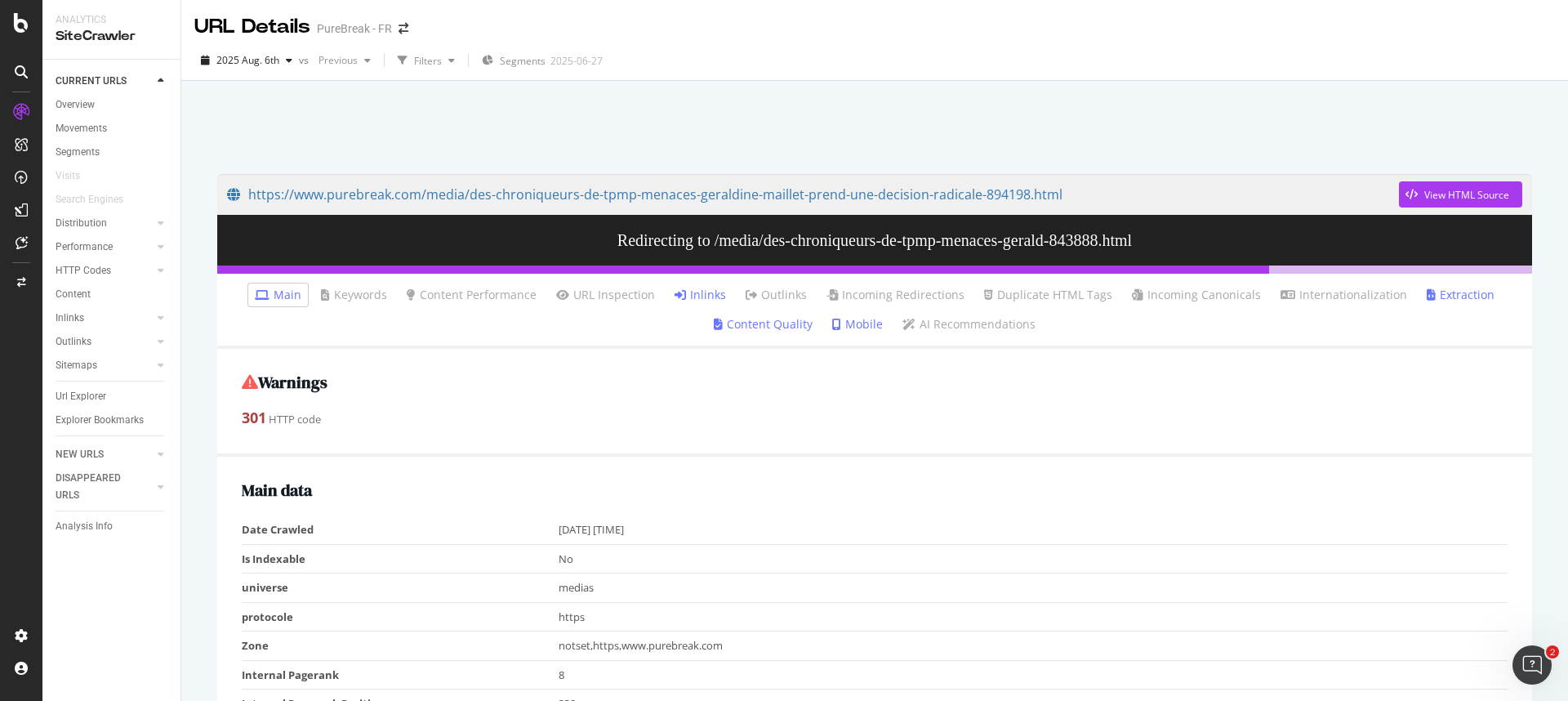 click on "Inlinks" at bounding box center [700, 295] 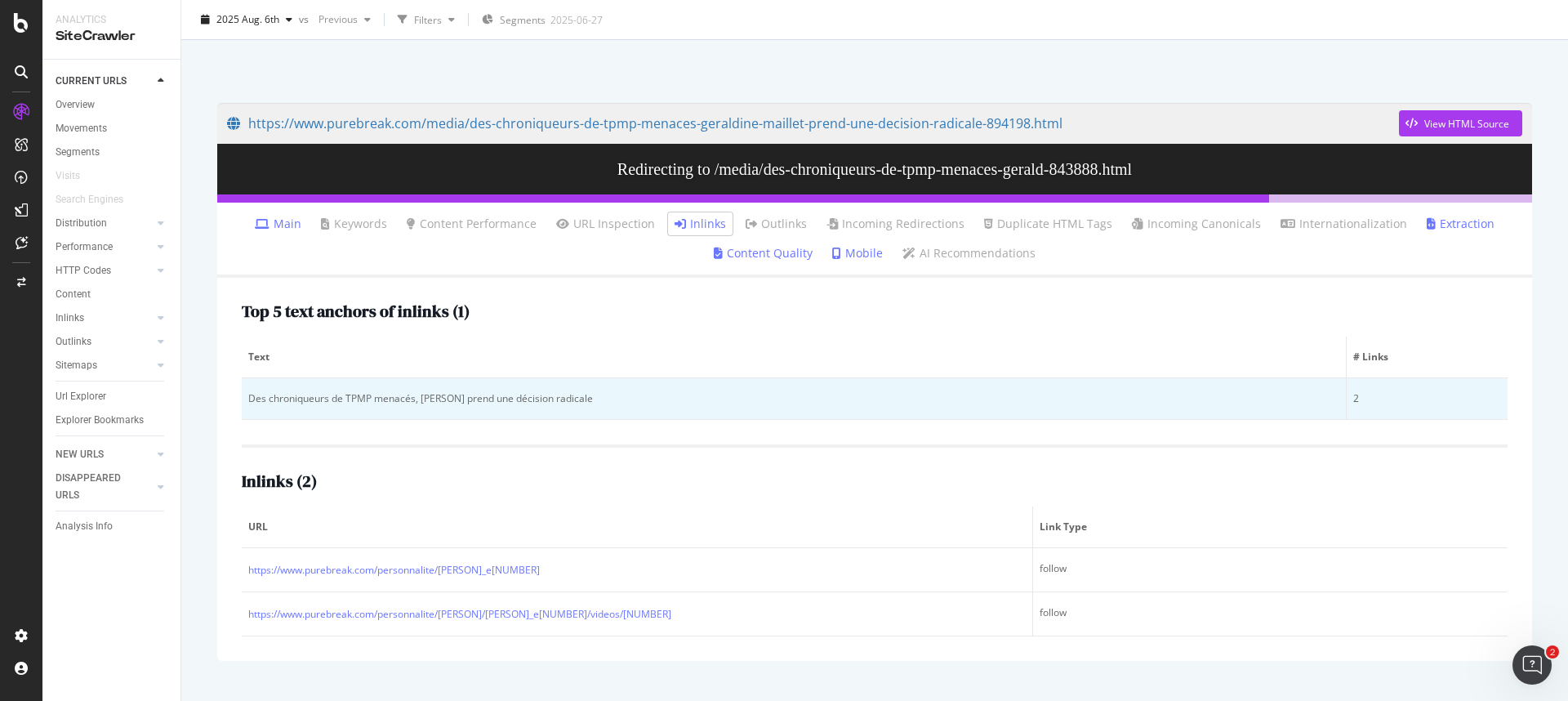 scroll, scrollTop: 81, scrollLeft: 0, axis: vertical 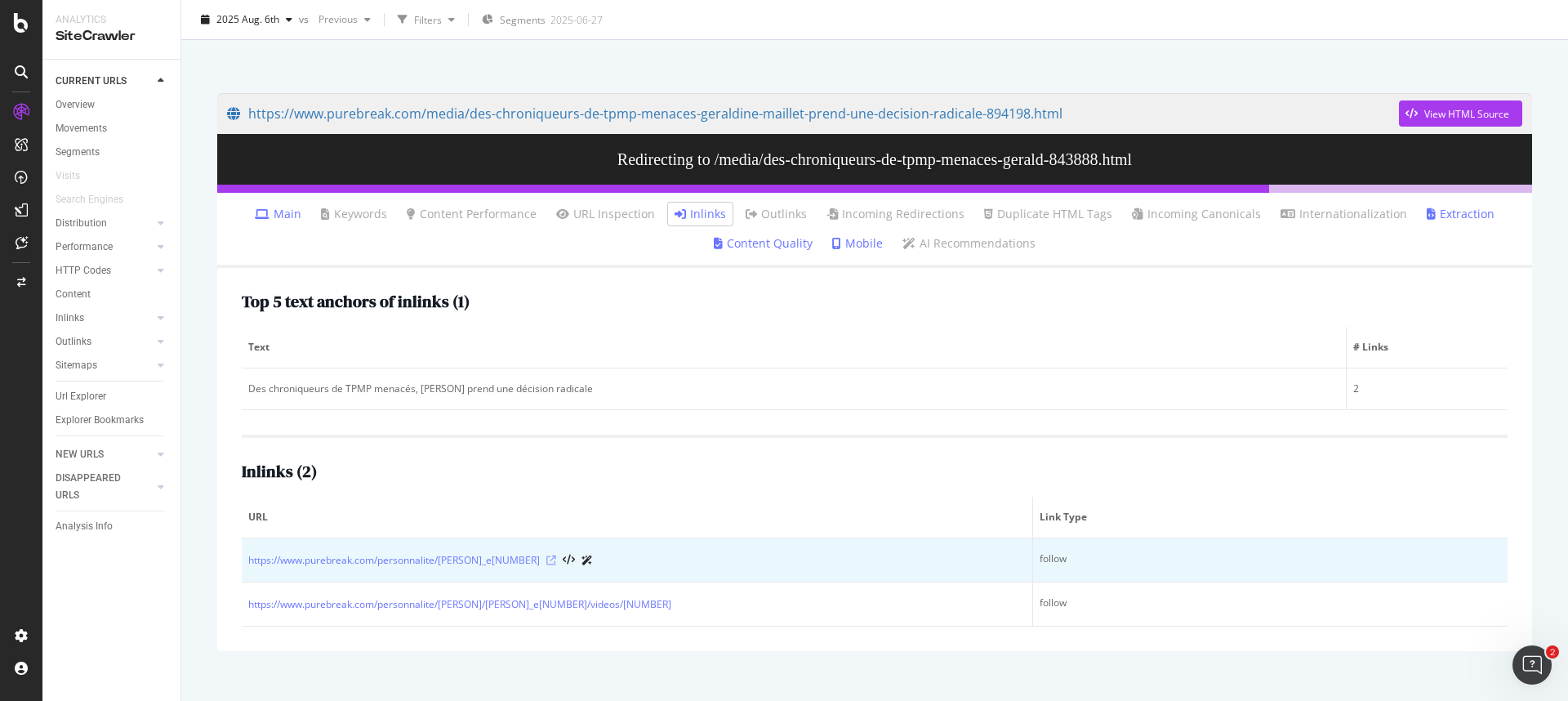 click at bounding box center [551, 560] 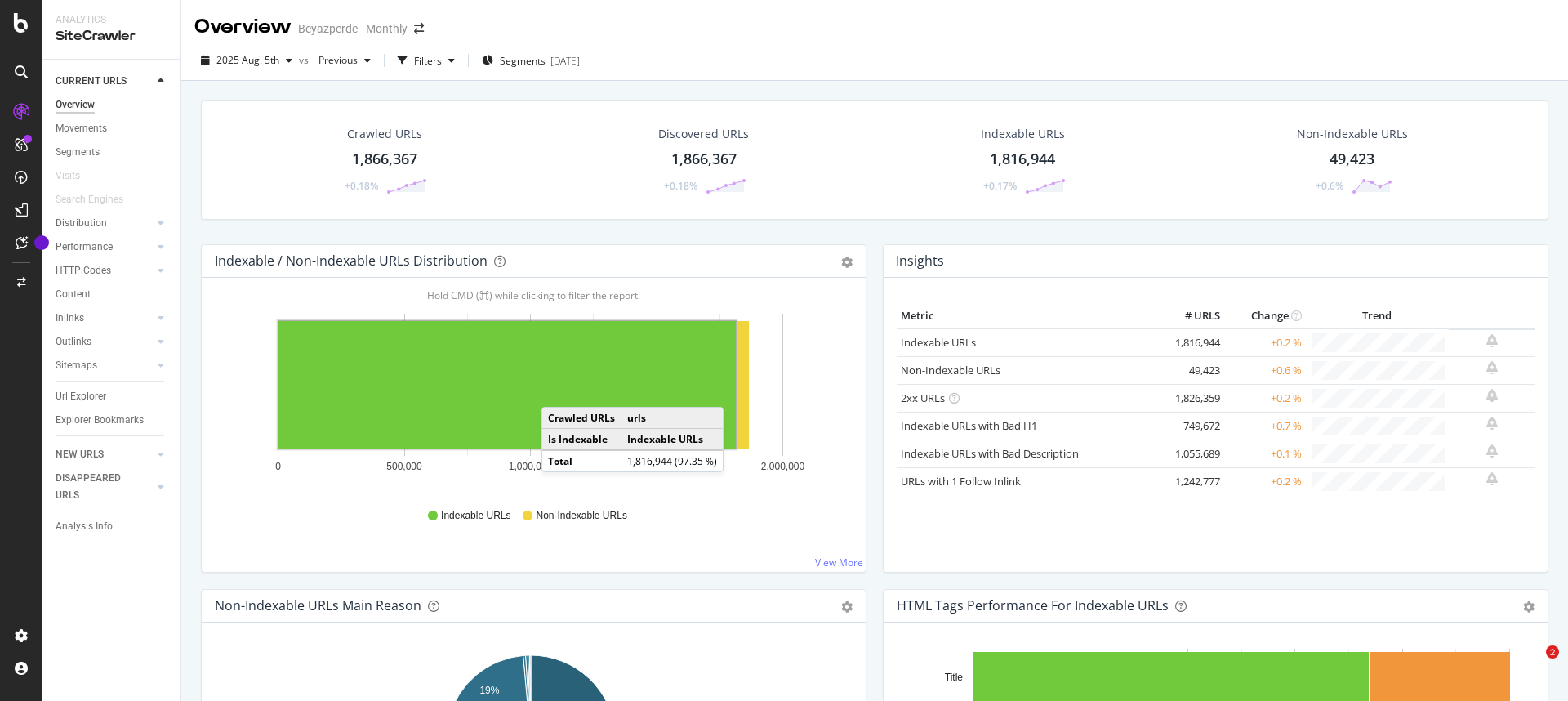 scroll, scrollTop: 0, scrollLeft: 0, axis: both 